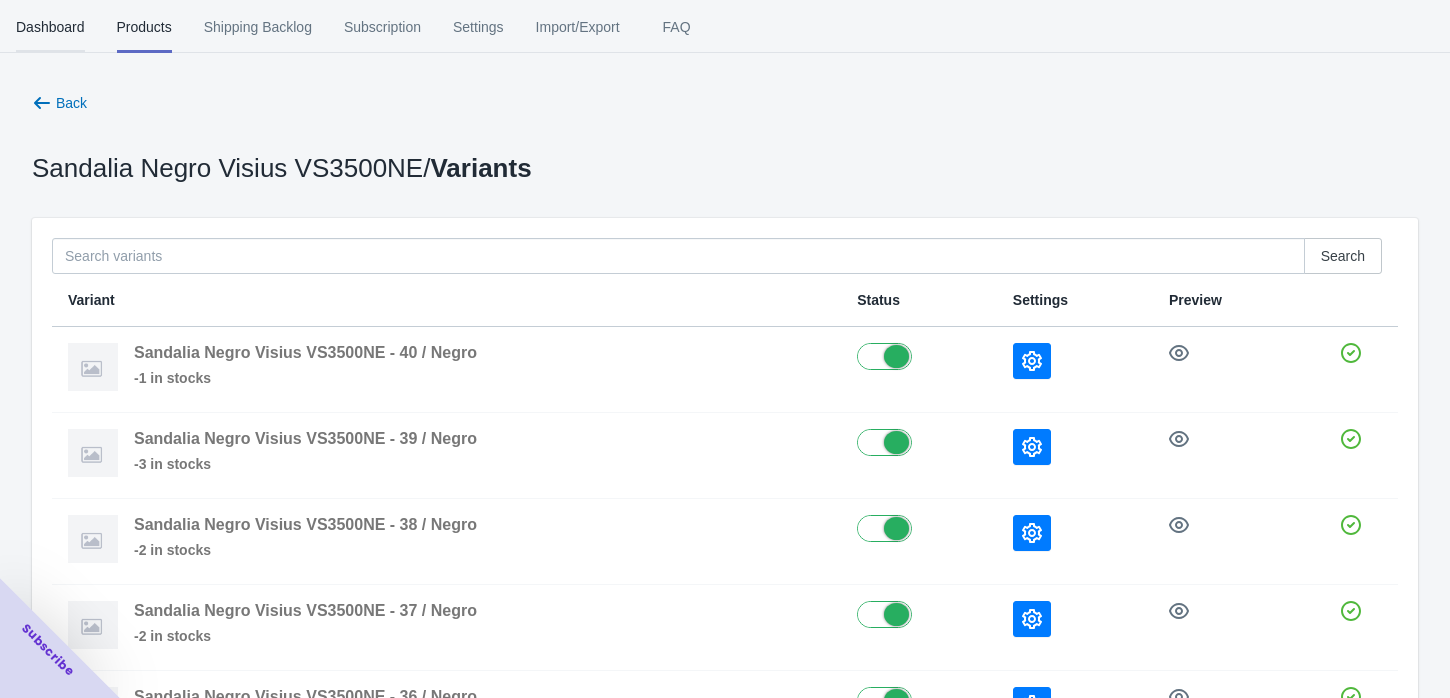 scroll, scrollTop: 0, scrollLeft: 0, axis: both 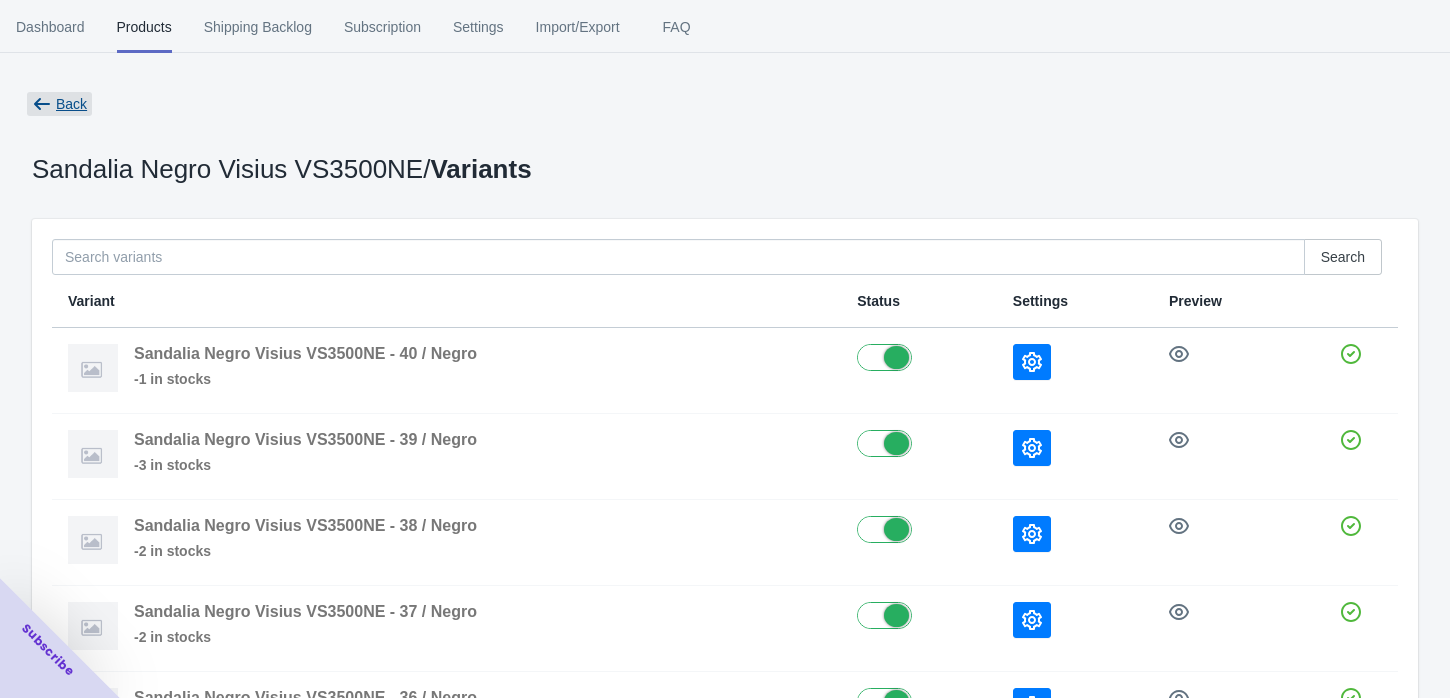 click 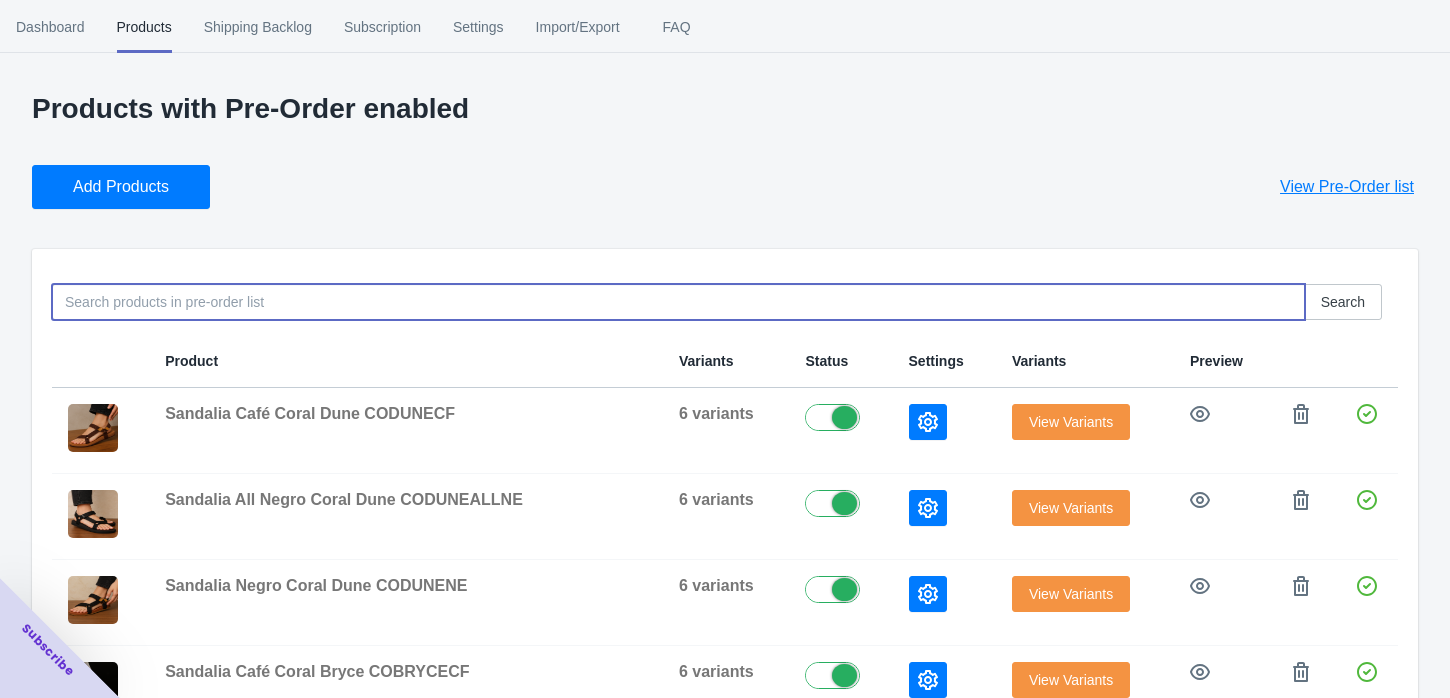 click at bounding box center (678, 302) 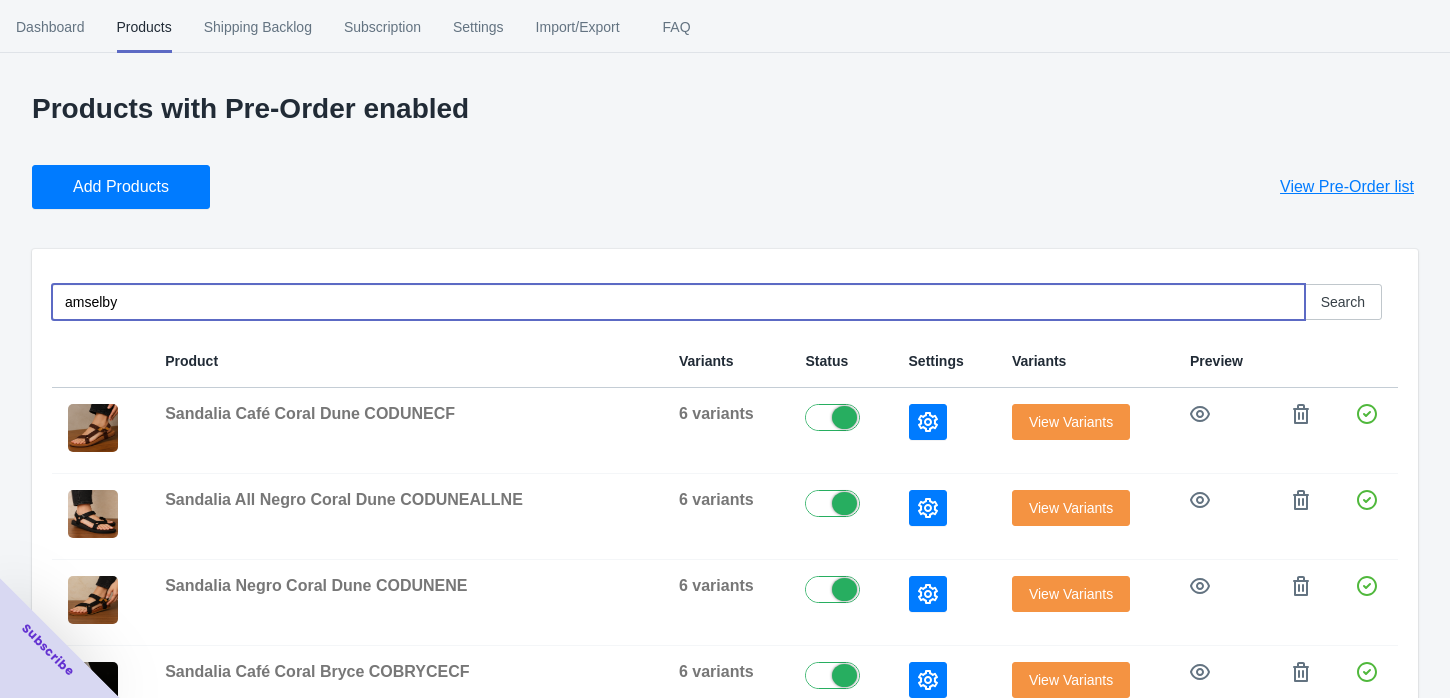drag, startPoint x: 134, startPoint y: 306, endPoint x: 67, endPoint y: 300, distance: 67.26812 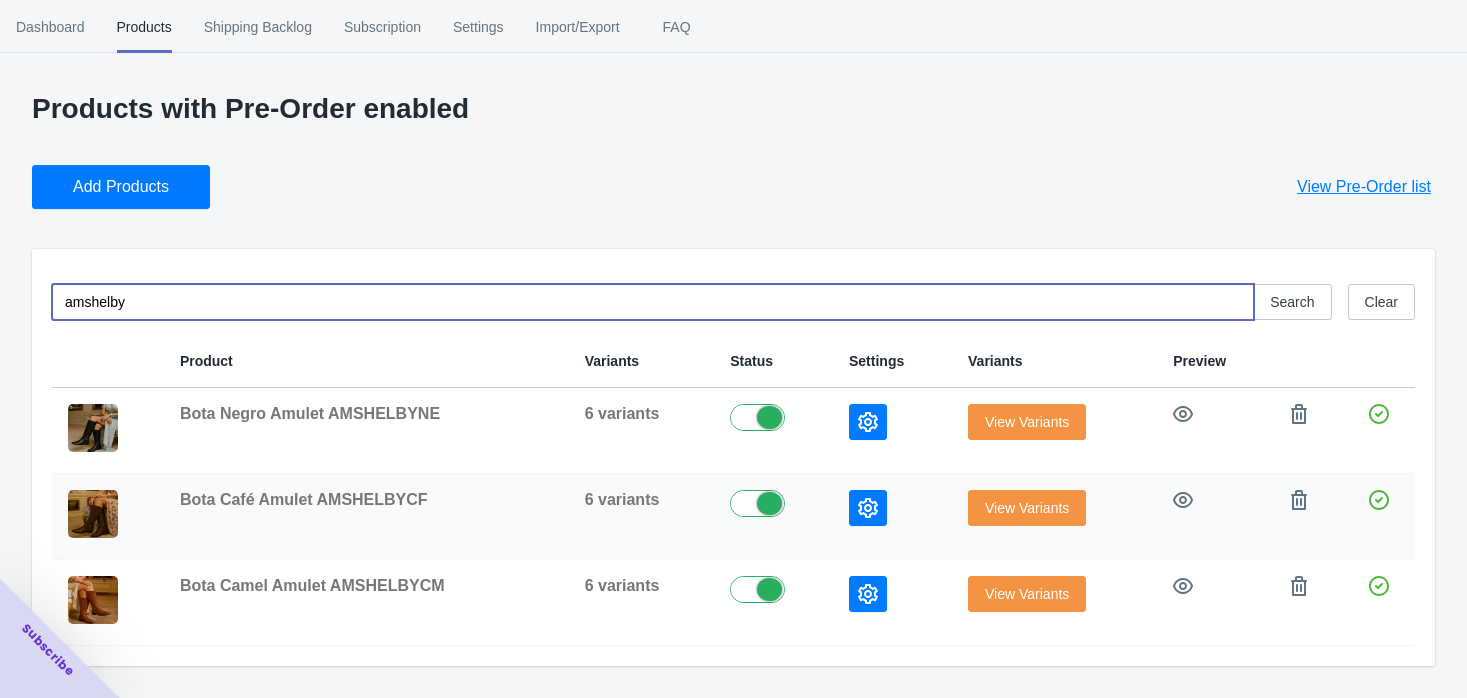 type on "amshelby" 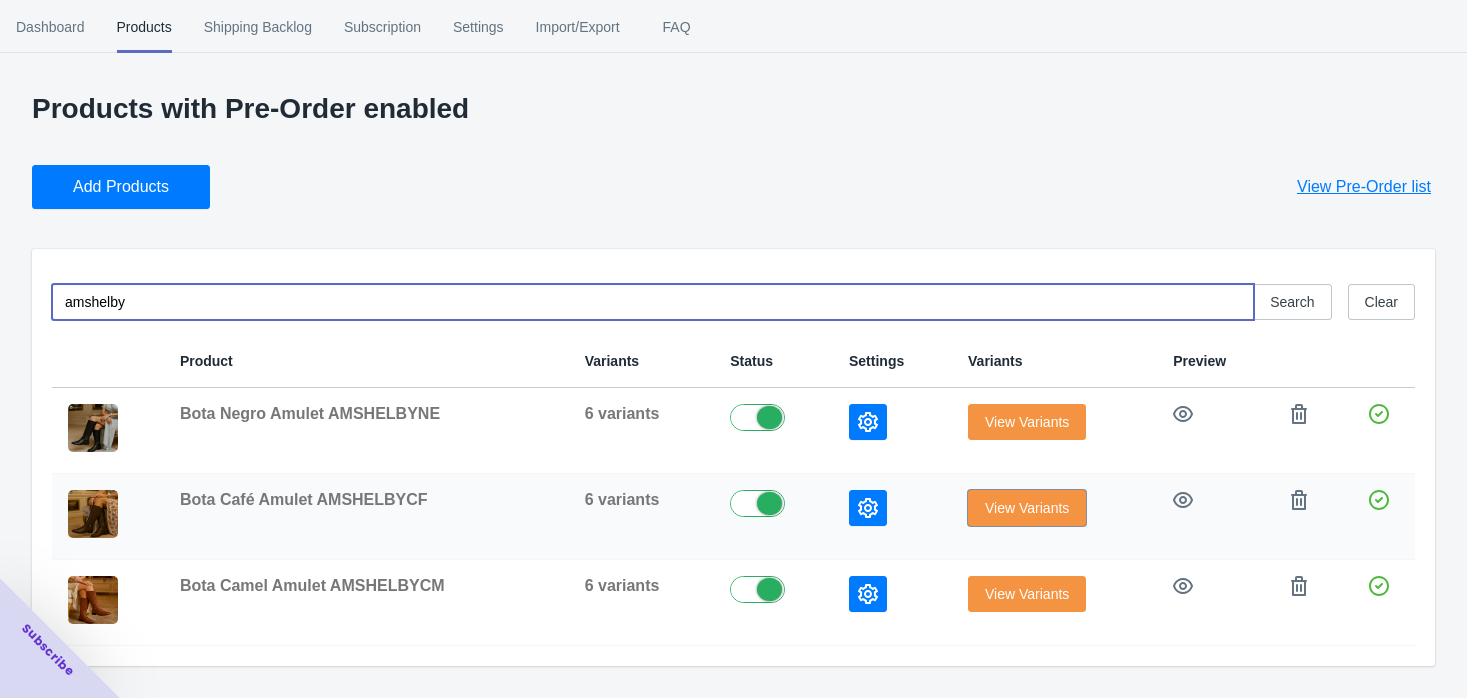 click on "View Variants" at bounding box center (1027, 508) 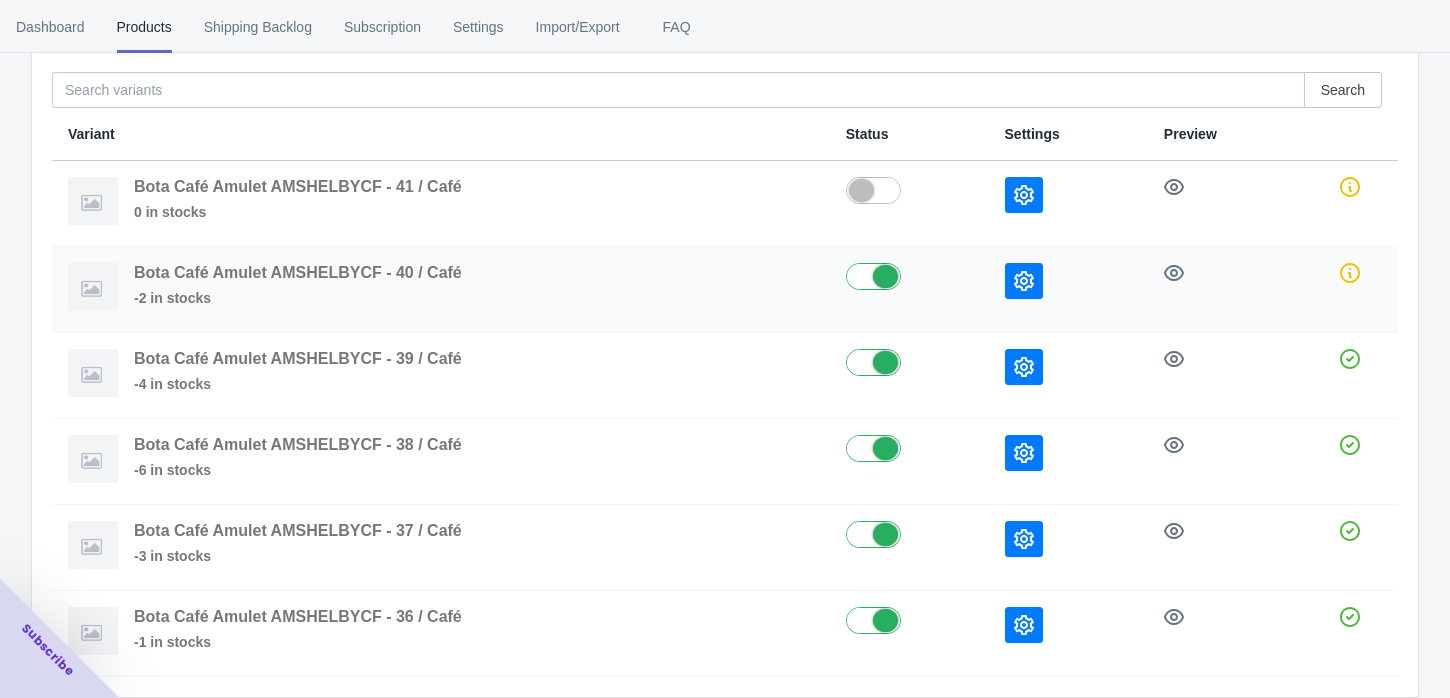 scroll, scrollTop: 222, scrollLeft: 0, axis: vertical 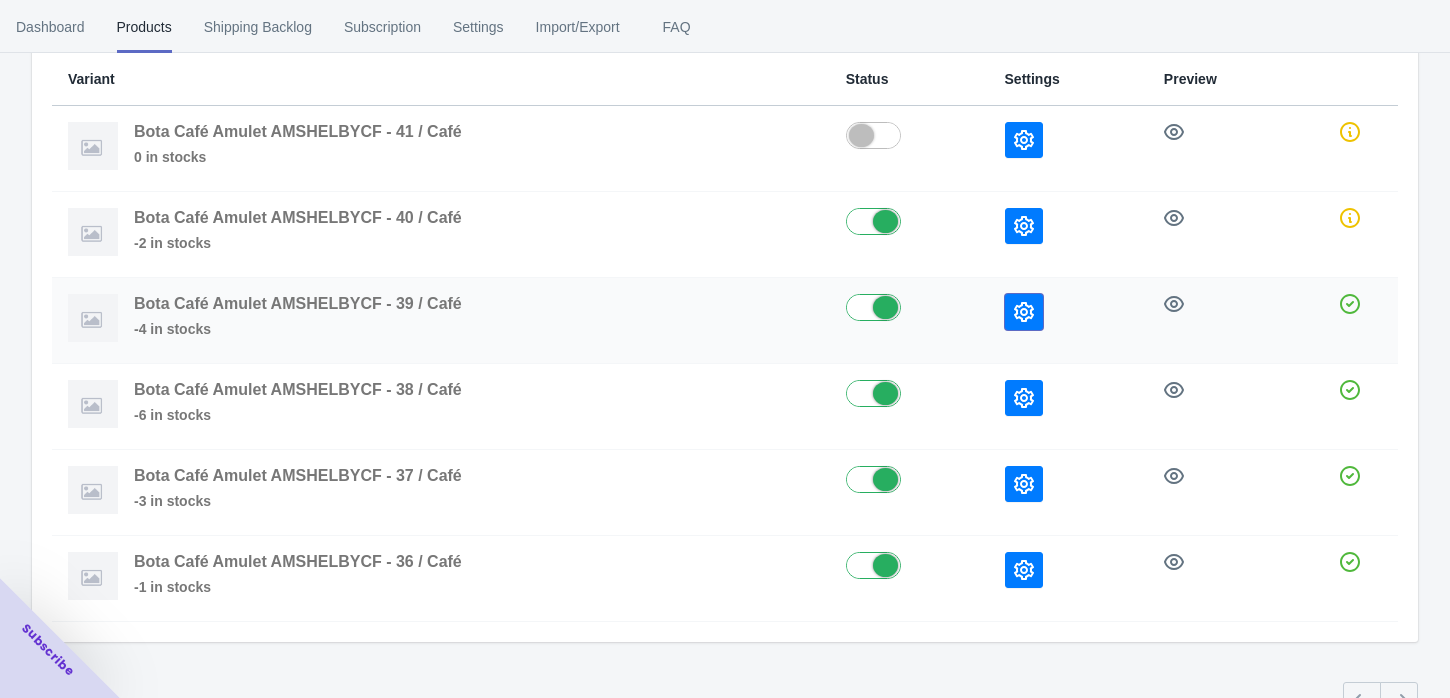 click 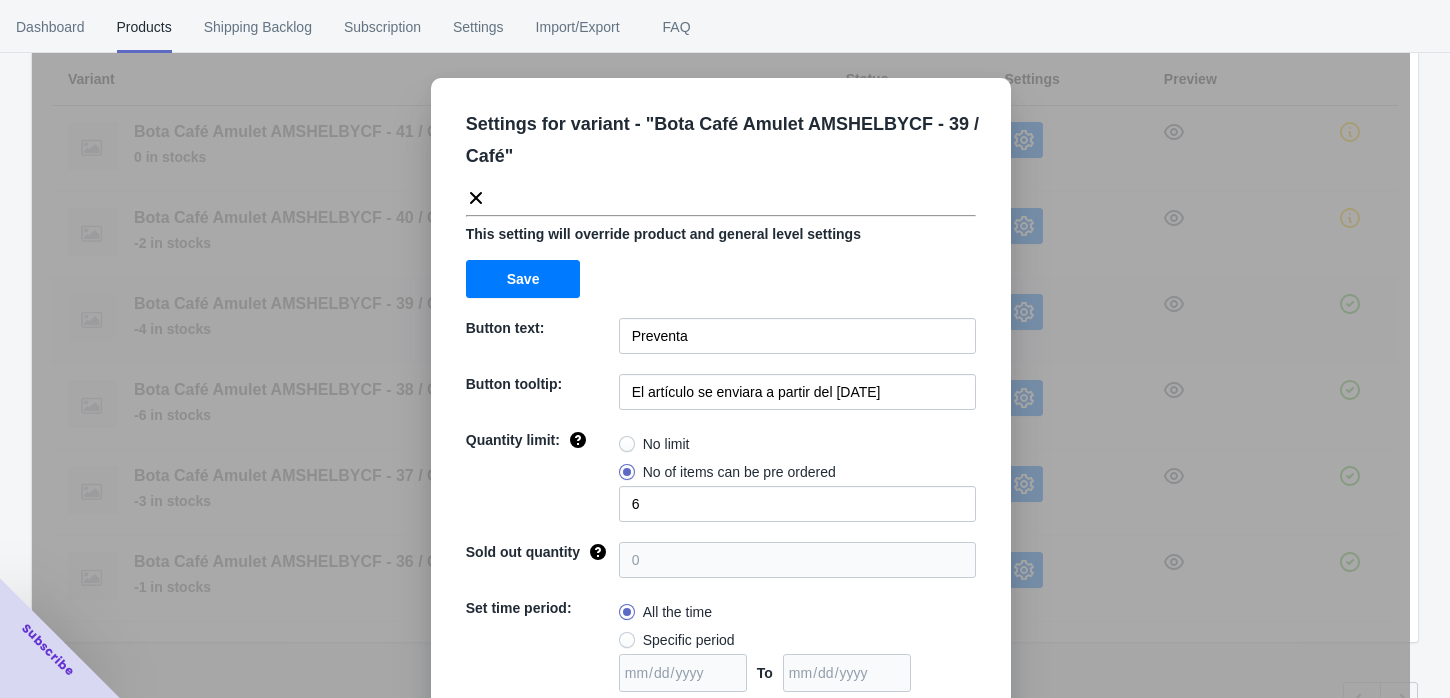 click on "Settings for variant - " Bota Café Amulet AMSHELBYCF - 39 / Café " This setting will override product and general level settings Save Button text: Preventa Button tooltip: El artículo se enviara a partir del [DATE] Quantity limit: No limit No of items can be pre ordered 6 Sold out quantity 0 Set time period: All the time Specific period To Sold out message: AGOTADO Override settings: Do not override Cancel Save" at bounding box center (721, 399) 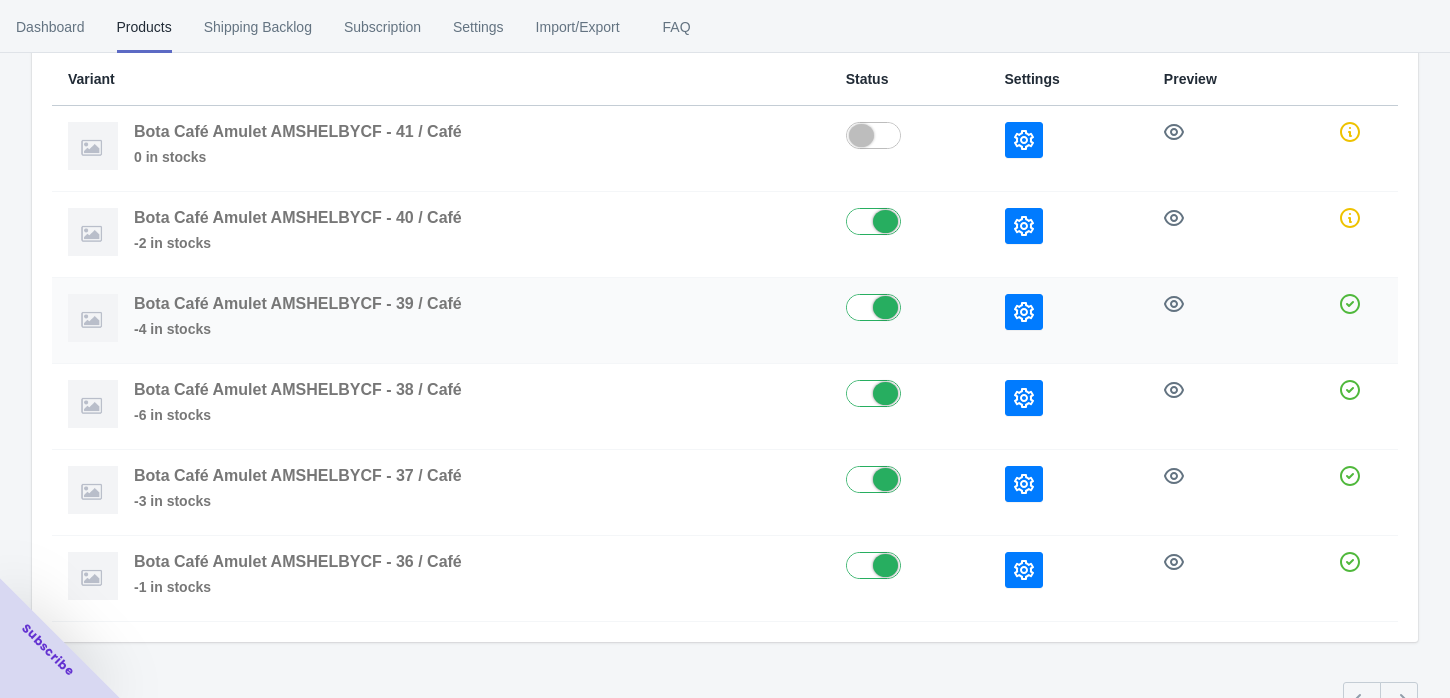 click 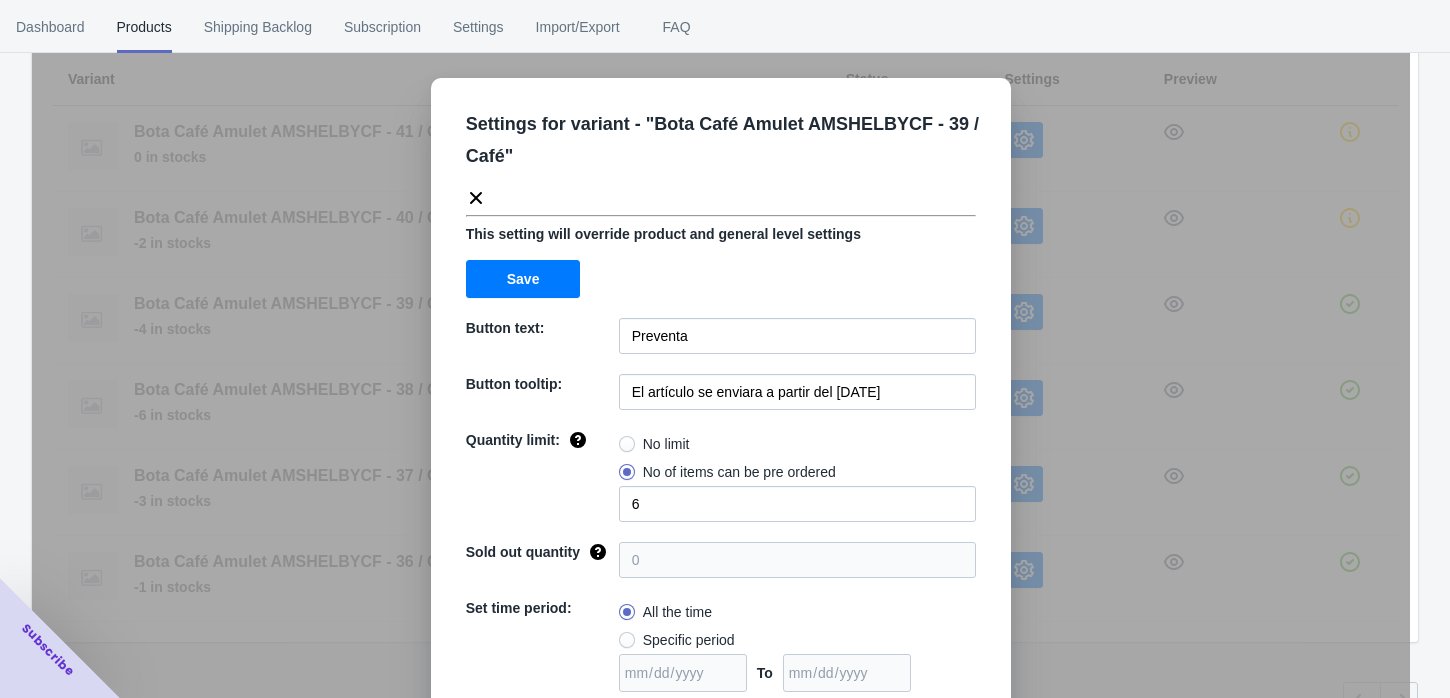 click on "Quantity limit:" at bounding box center (542, 476) 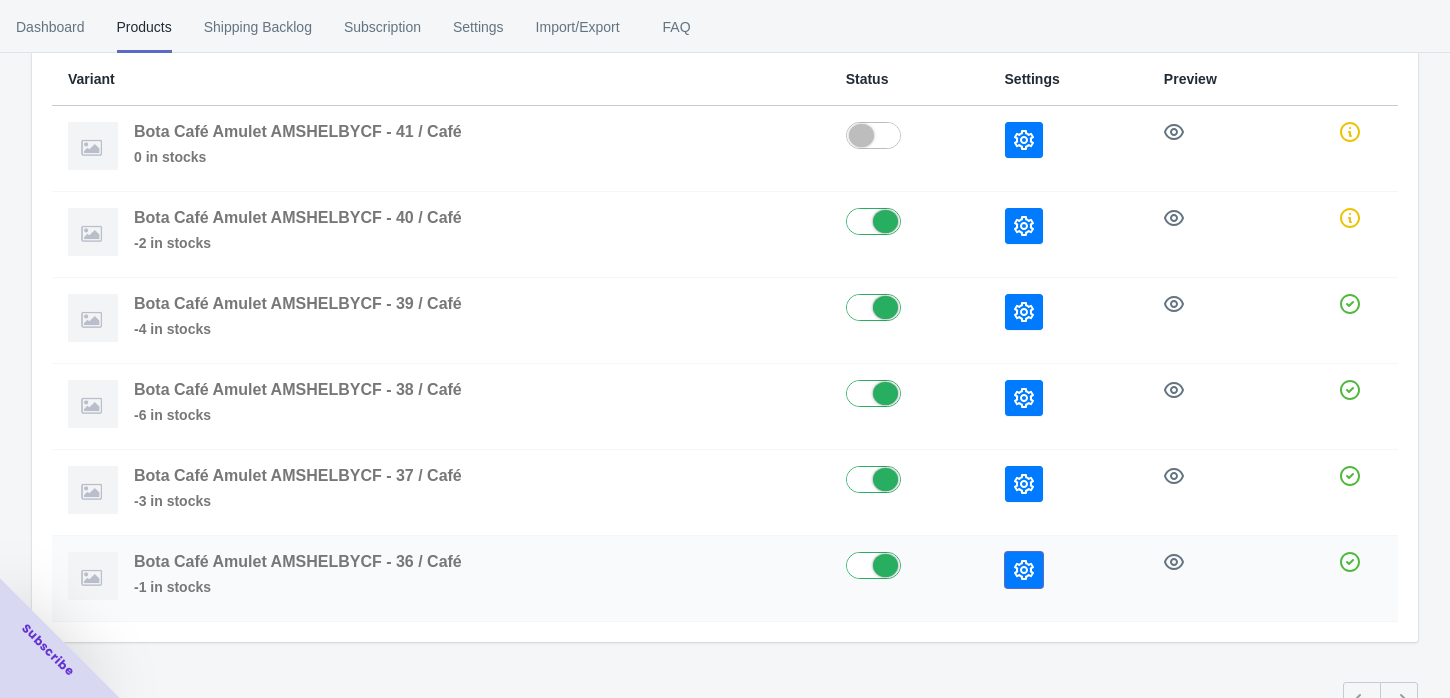 click at bounding box center [1024, 570] 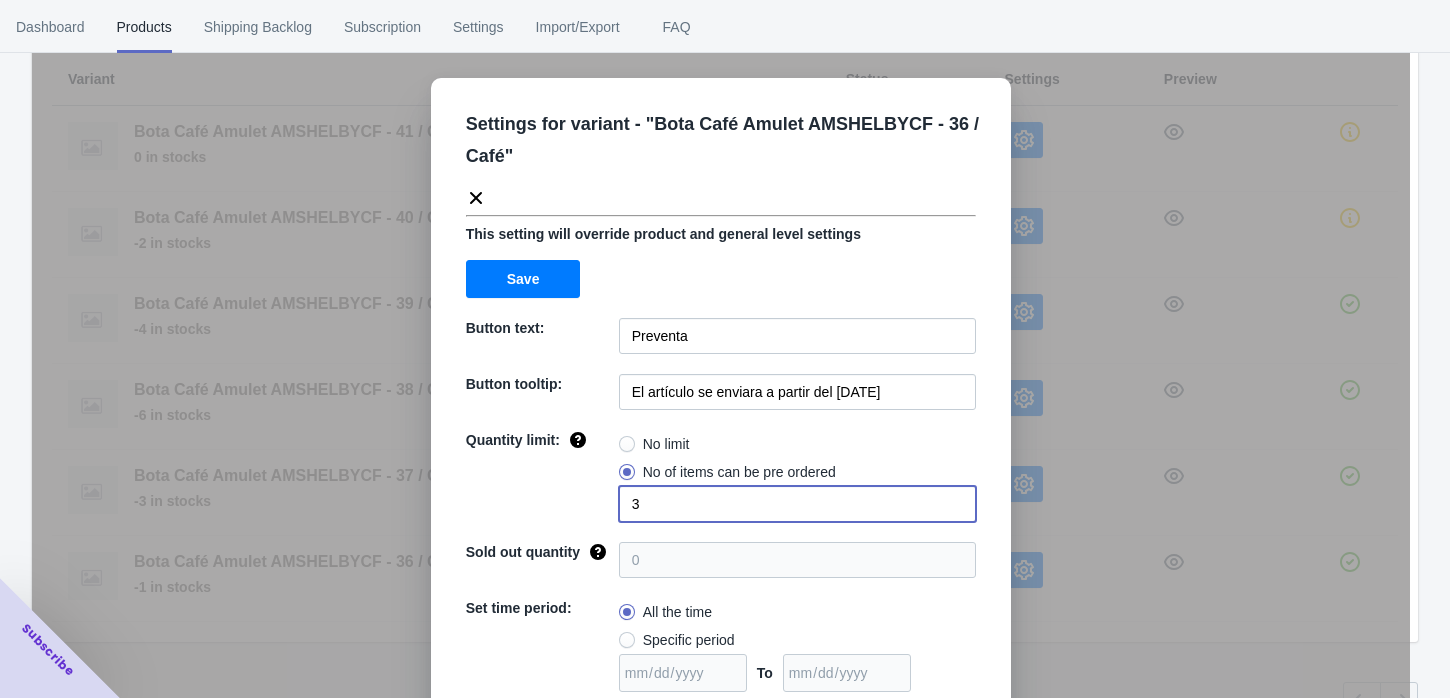 click on "3" at bounding box center (797, 504) 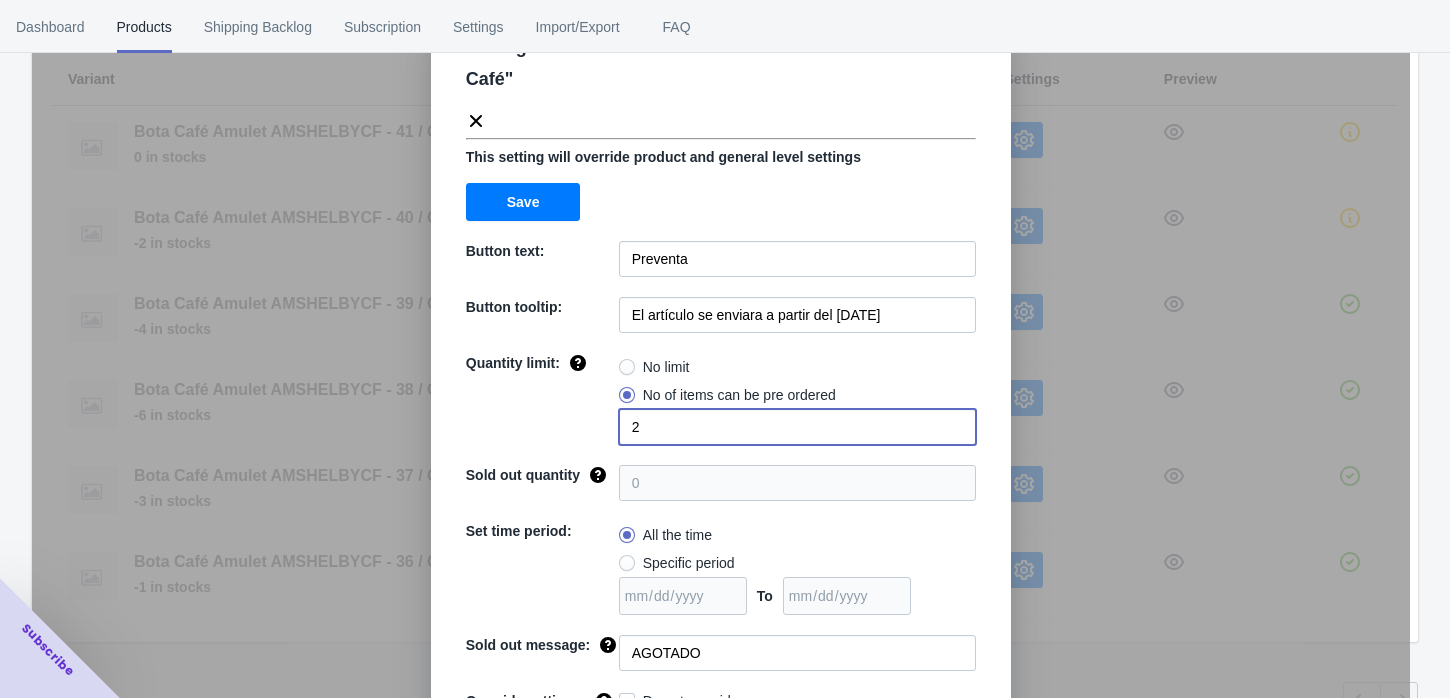 scroll, scrollTop: 158, scrollLeft: 0, axis: vertical 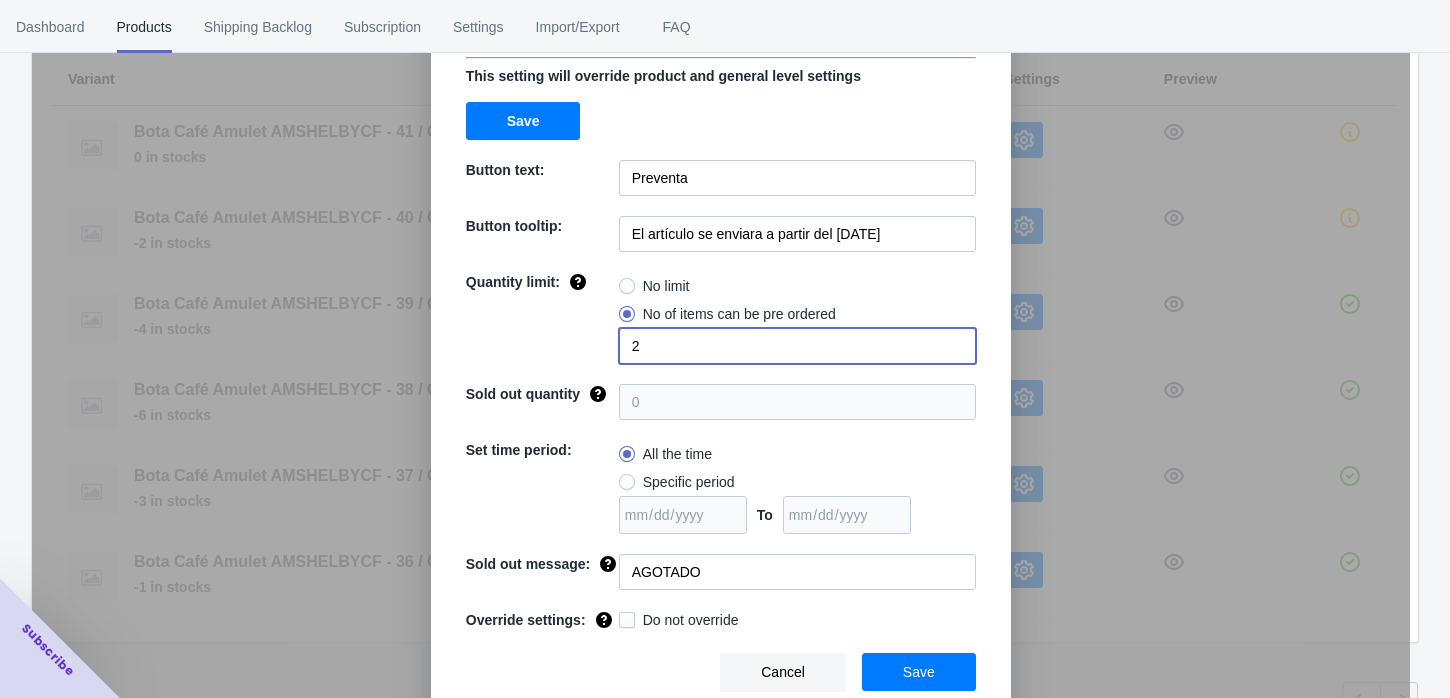 type on "2" 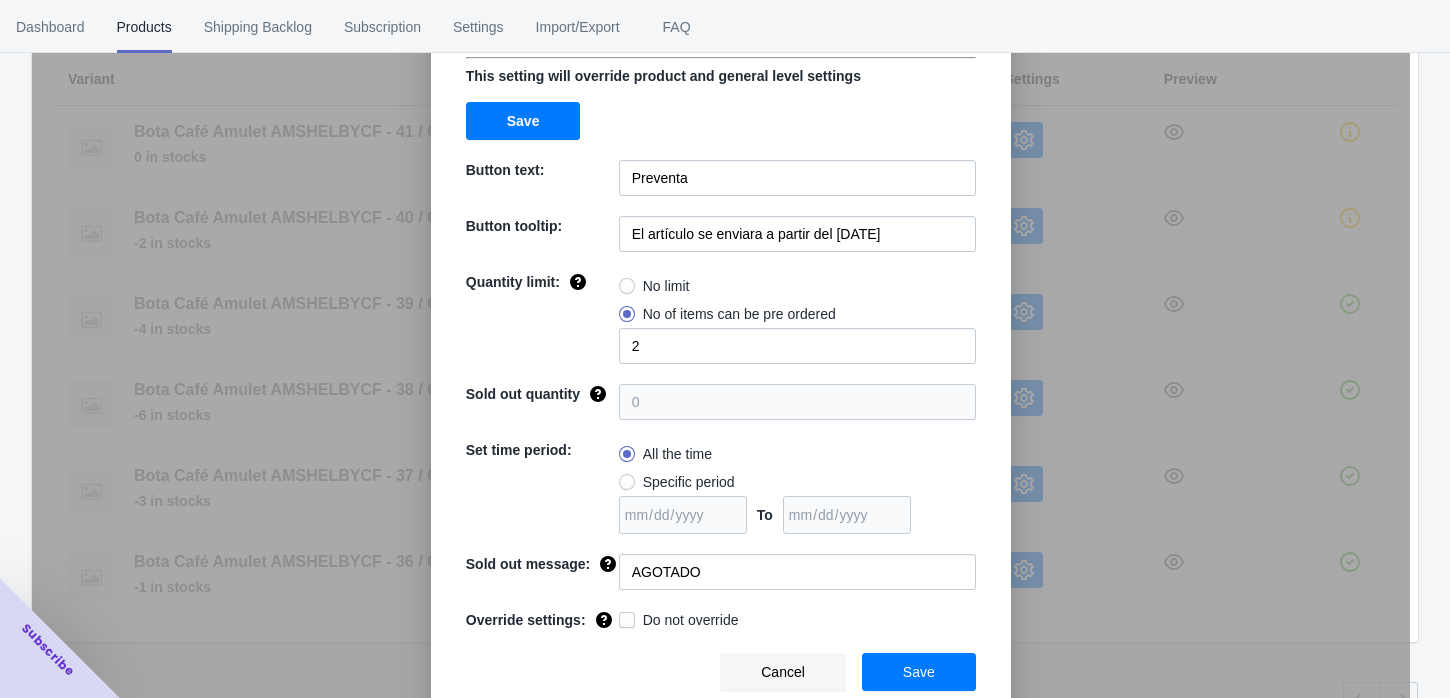 click on "Save" at bounding box center [919, 672] 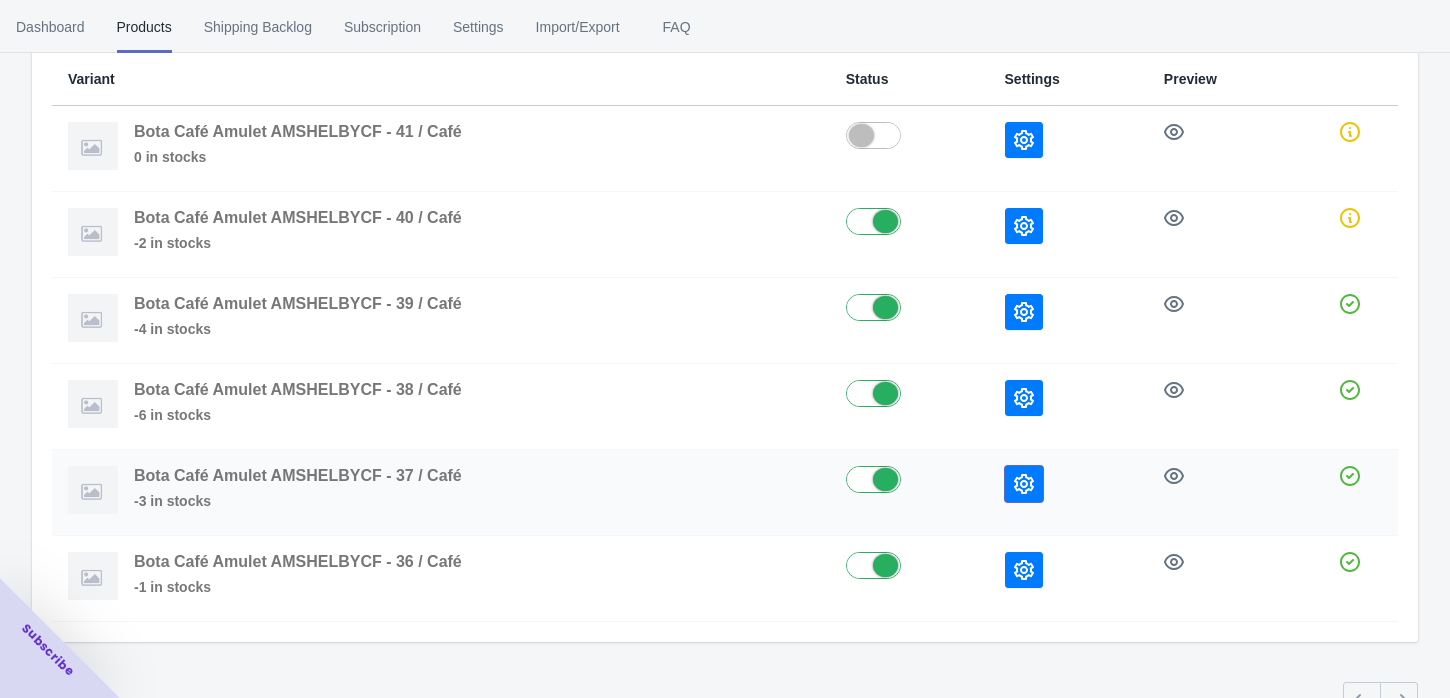 click 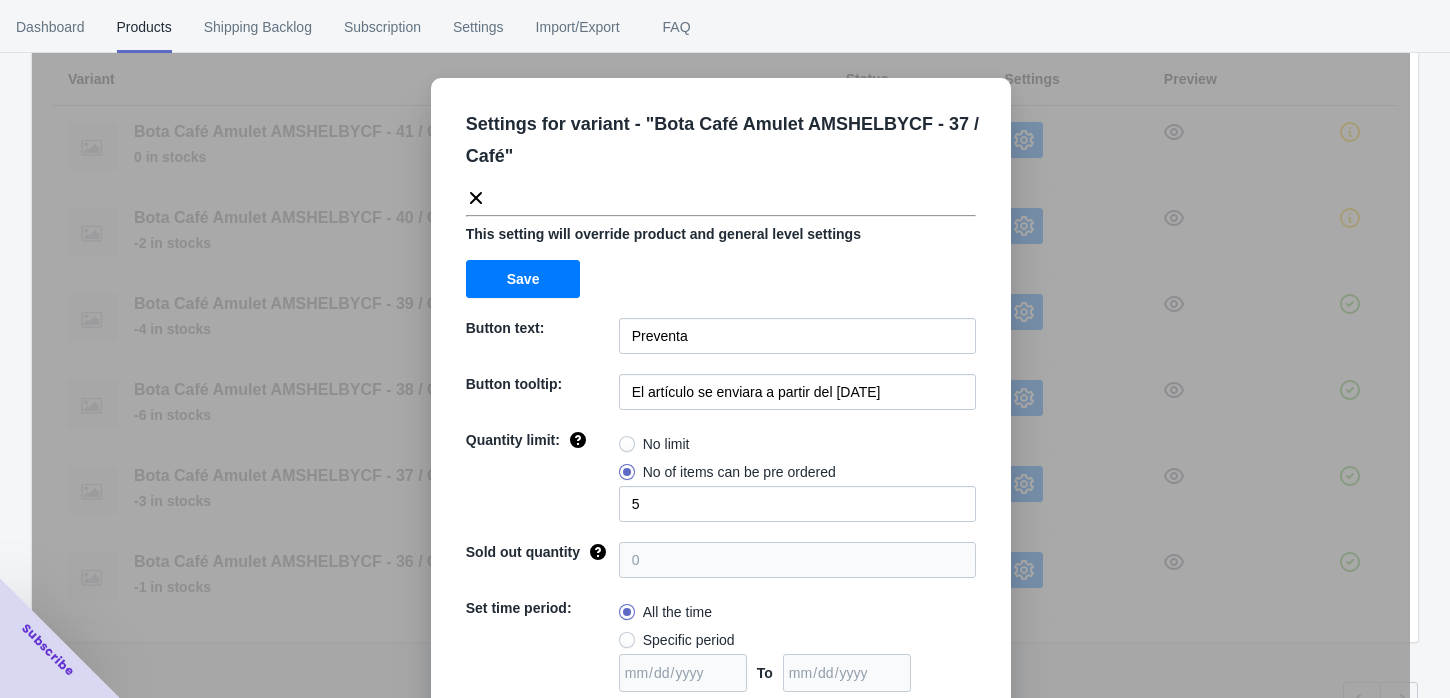 click on "Settings for variant - " Bota Café Amulet AMSHELBYCF - 37 / Café " This setting will override product and general level settings Save Button text: Preventa Button tooltip: El artículo se enviara a partir del [DATE] Quantity limit: No limit No of items can be pre ordered 5 Sold out quantity 0 Set time period: All the time Specific period To Sold out message: AGOTADO Override settings: Do not override Cancel Save" at bounding box center [721, 399] 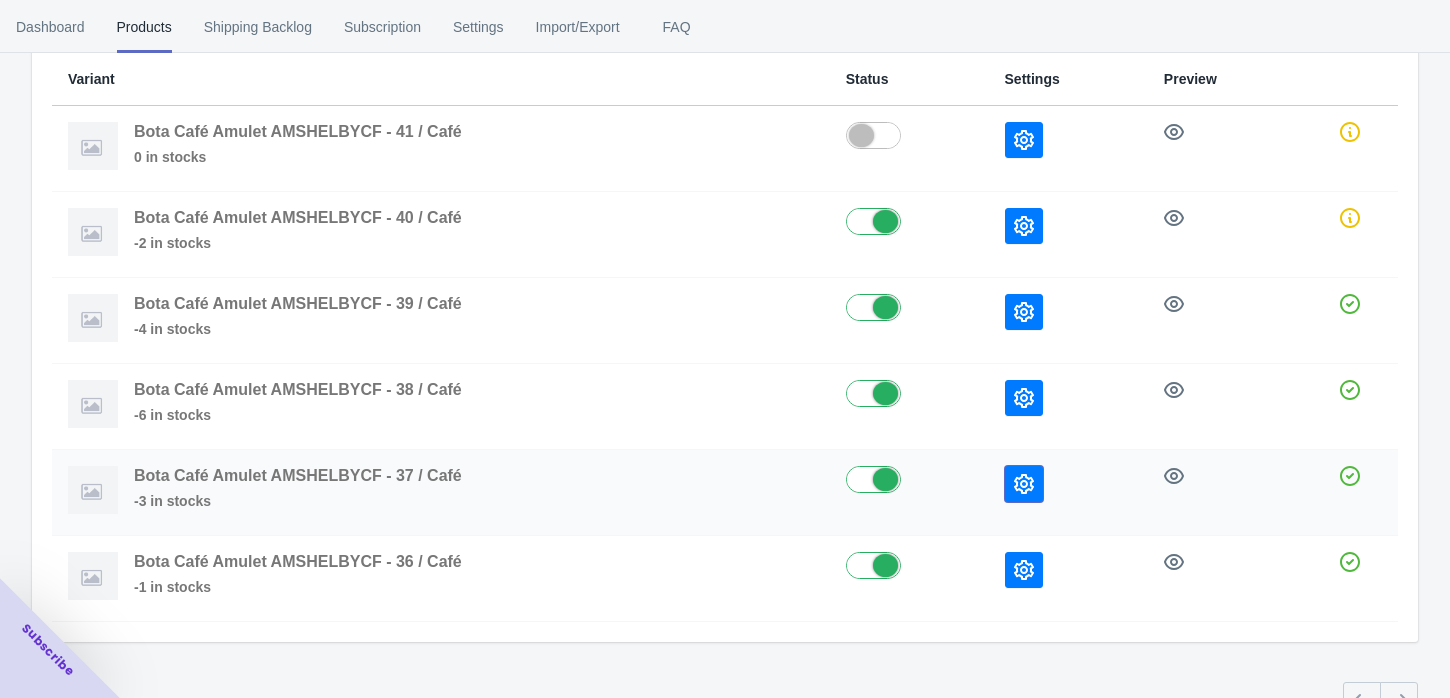 click 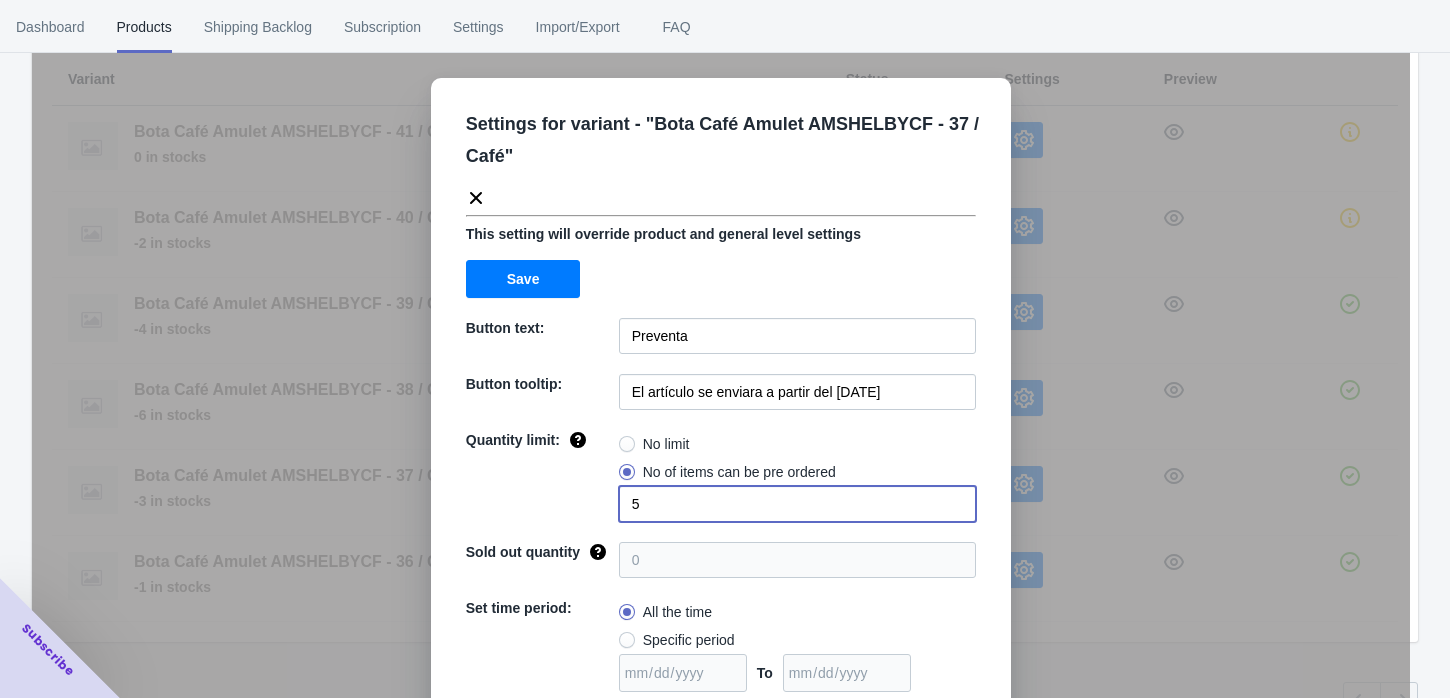 drag, startPoint x: 658, startPoint y: 498, endPoint x: 589, endPoint y: 502, distance: 69.115845 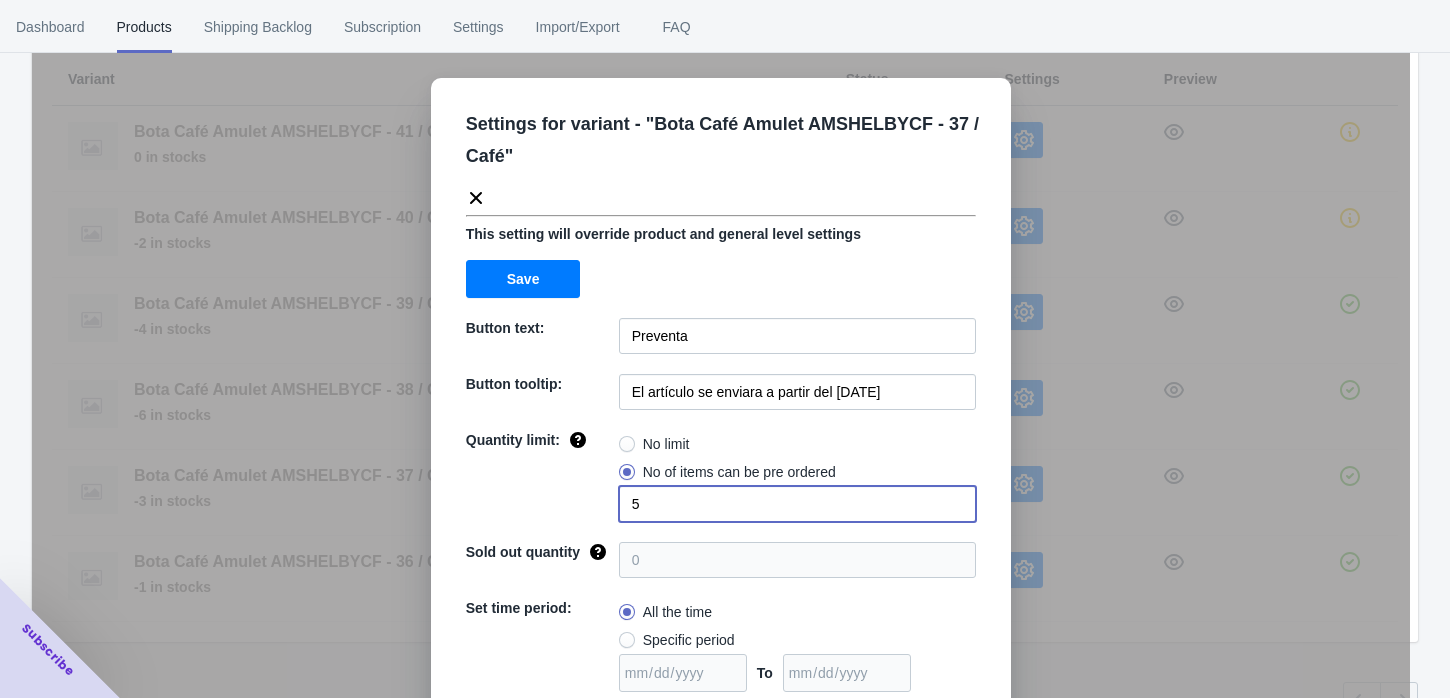 click on "Quantity limit: No limit No of items can be pre ordered 5" 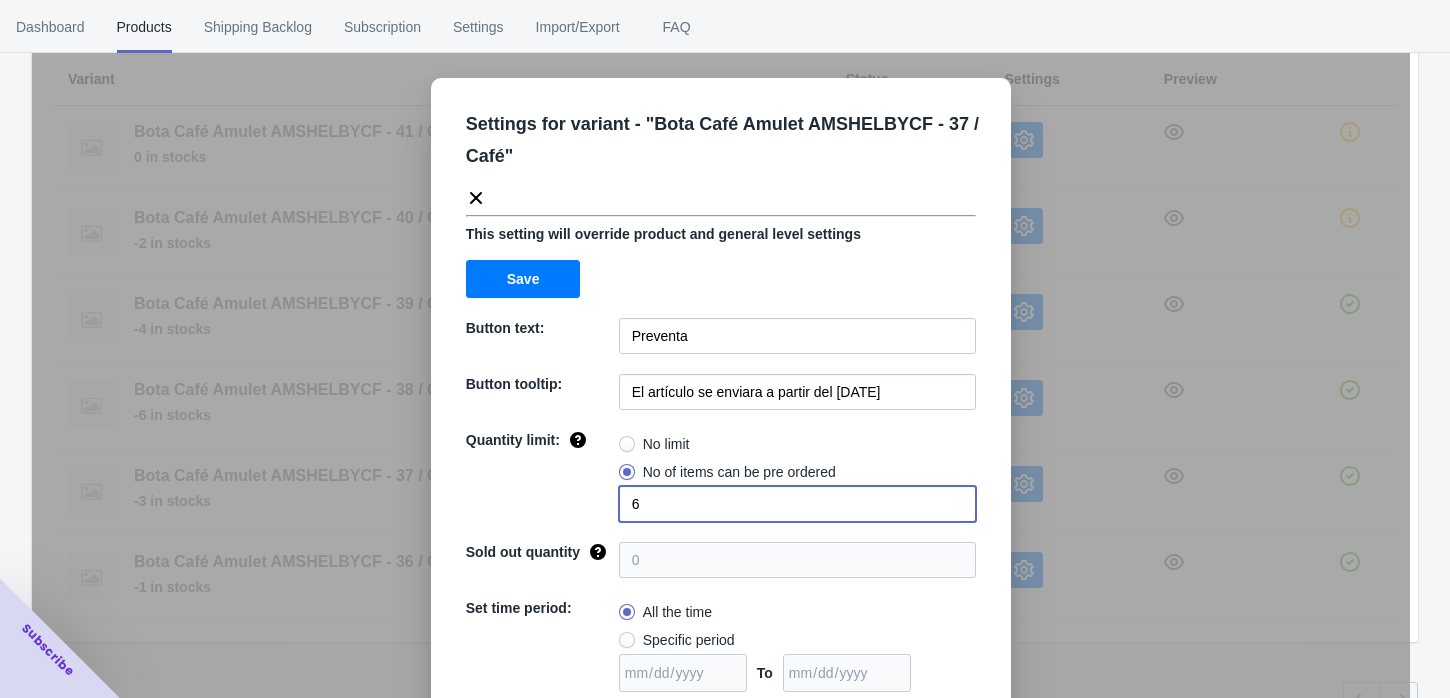 type on "6" 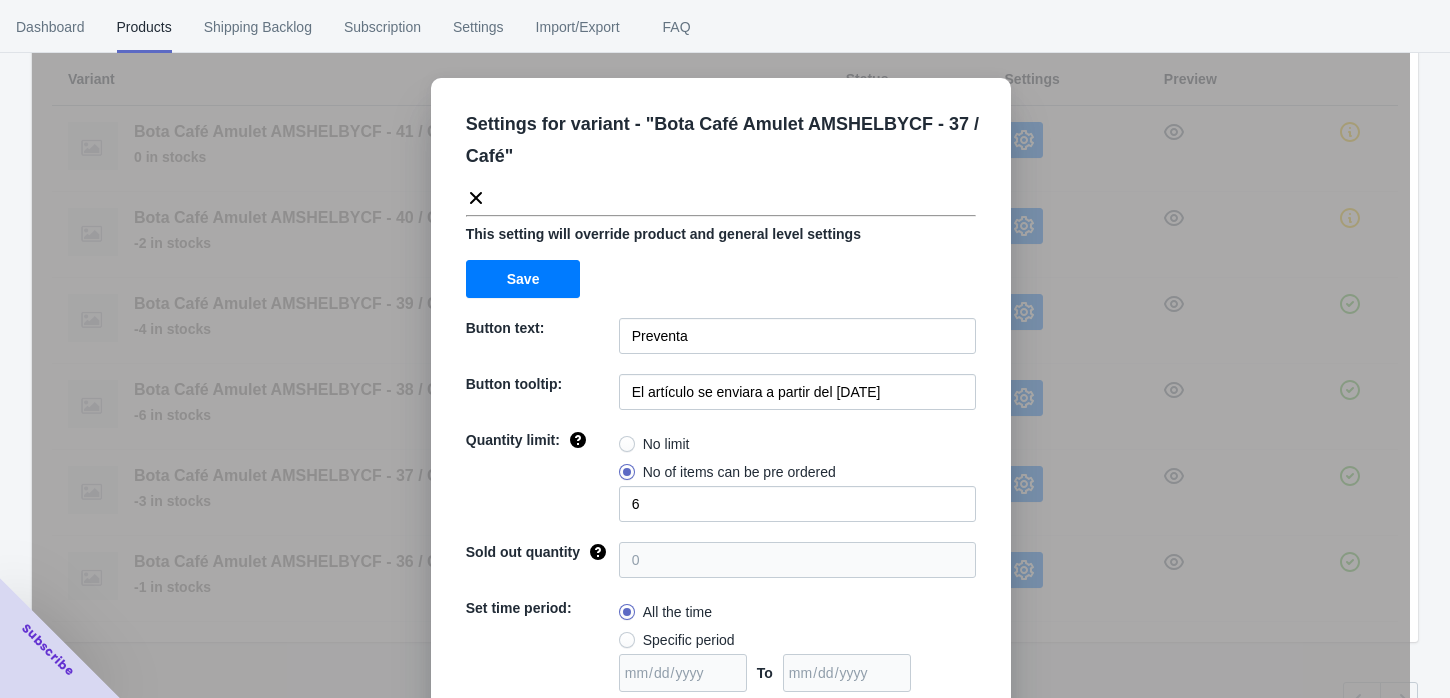 click on "Settings for variant - " Bota Café Amulet AMSHELBYCF - 37 / Café " This setting will override product and general level settings Save Button text: Preventa Button tooltip: El artículo se enviara a partir del [DATE] Quantity limit: No limit No of items can be pre ordered 6 Sold out quantity 0 Set time period: All the time Specific period To Sold out message: AGOTADO Override settings: Do not override Cancel Save" at bounding box center (721, 399) 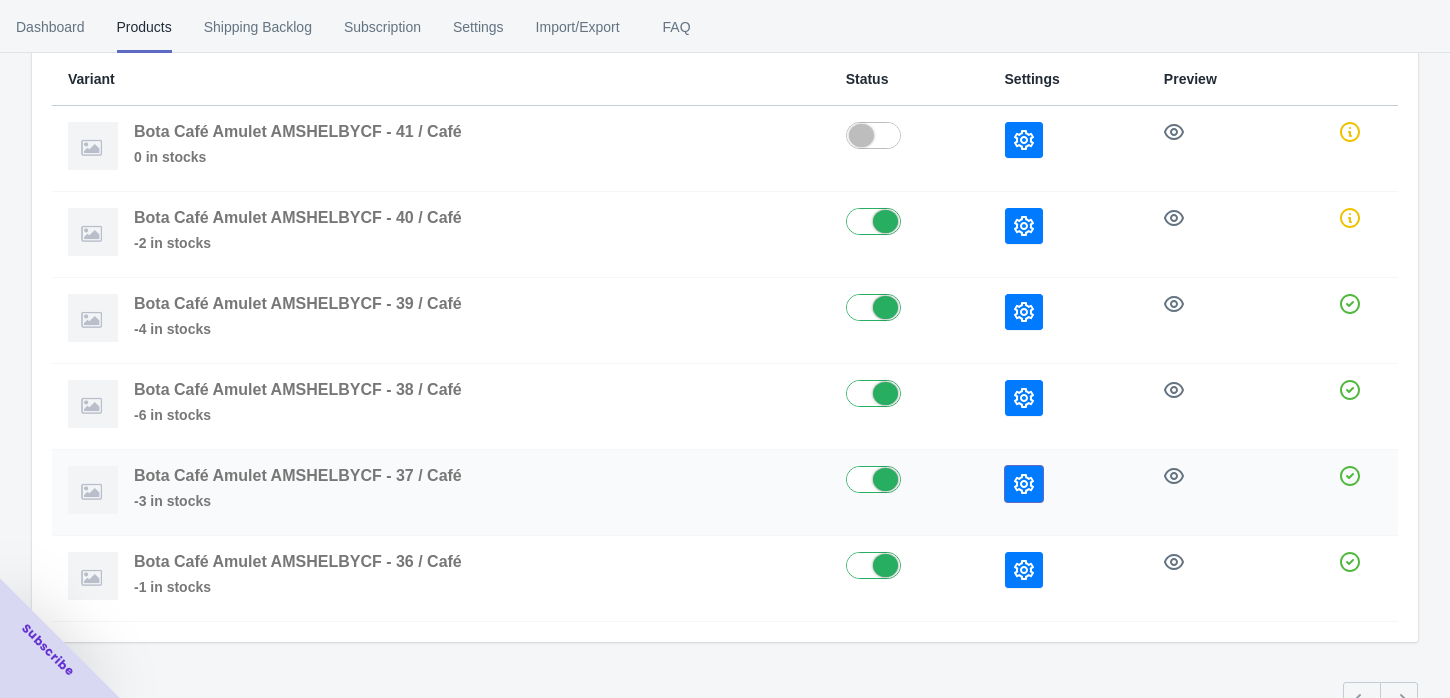 click 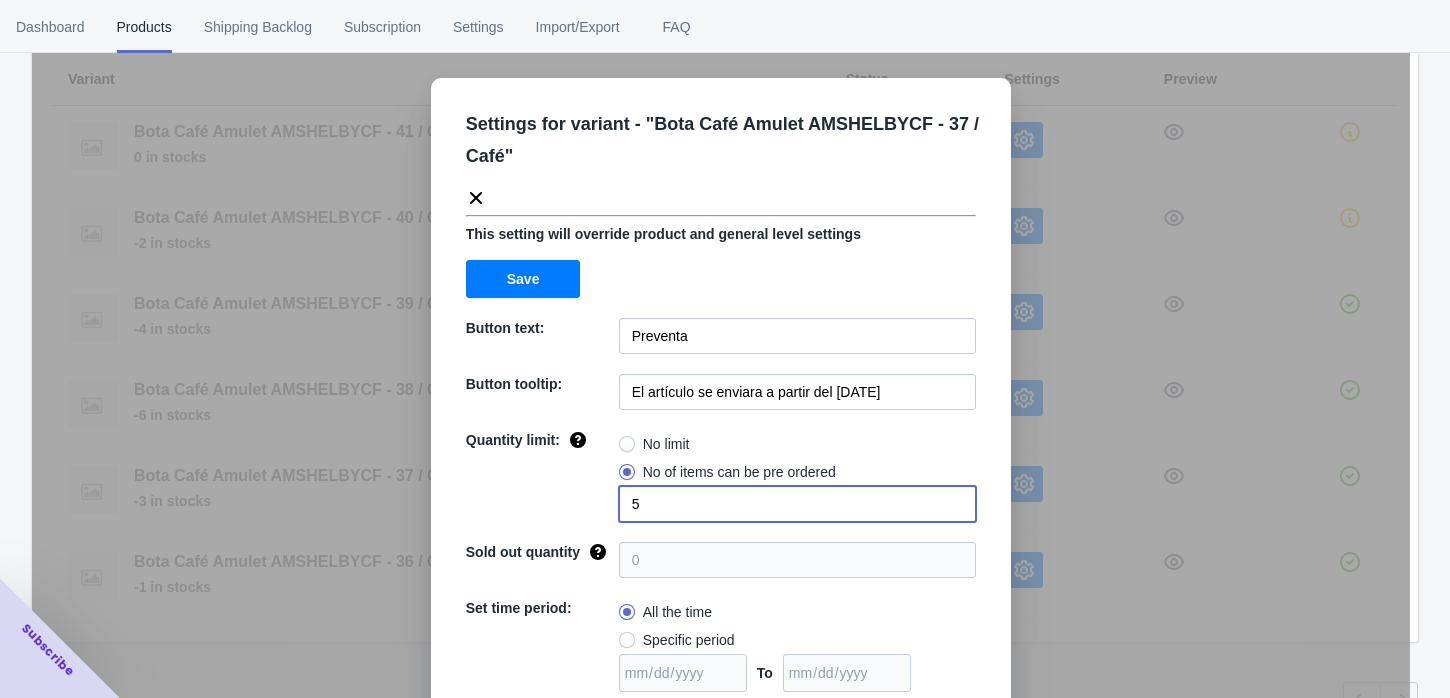 drag, startPoint x: 662, startPoint y: 498, endPoint x: 611, endPoint y: 506, distance: 51.62364 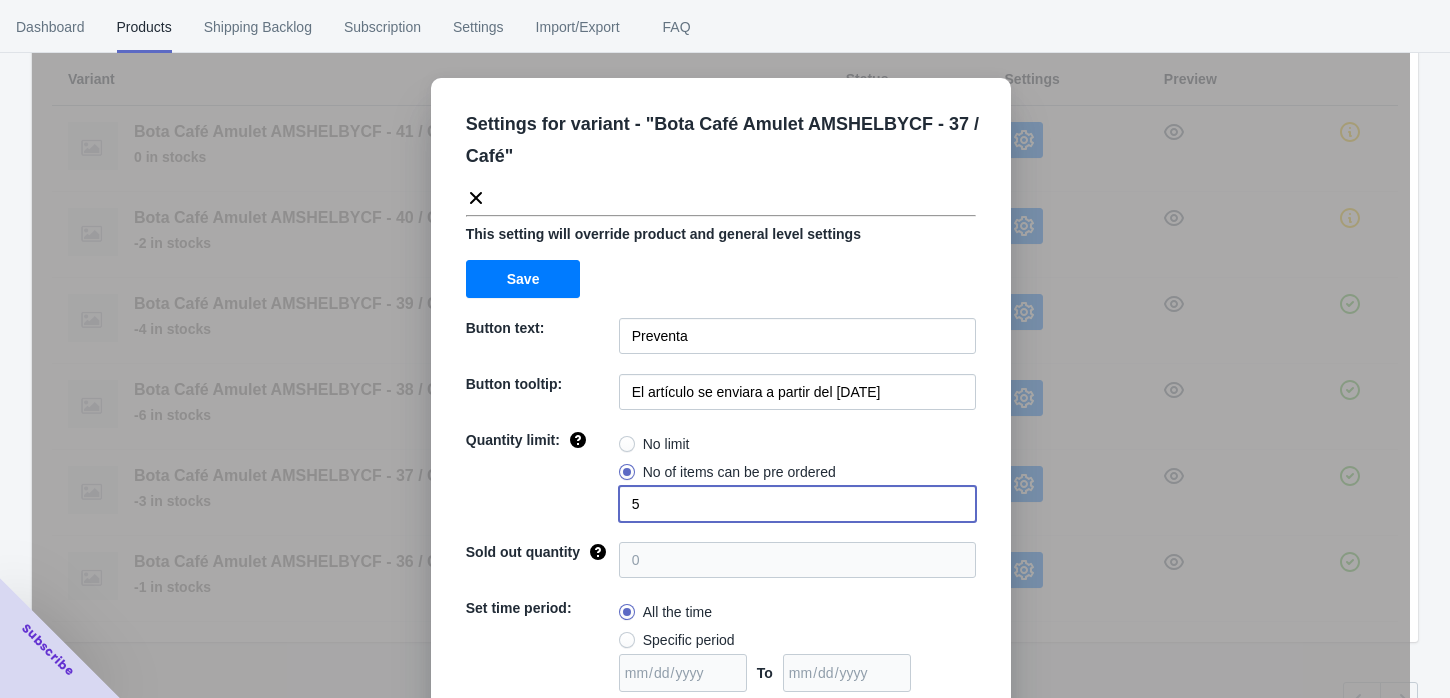 click on "5" at bounding box center (797, 504) 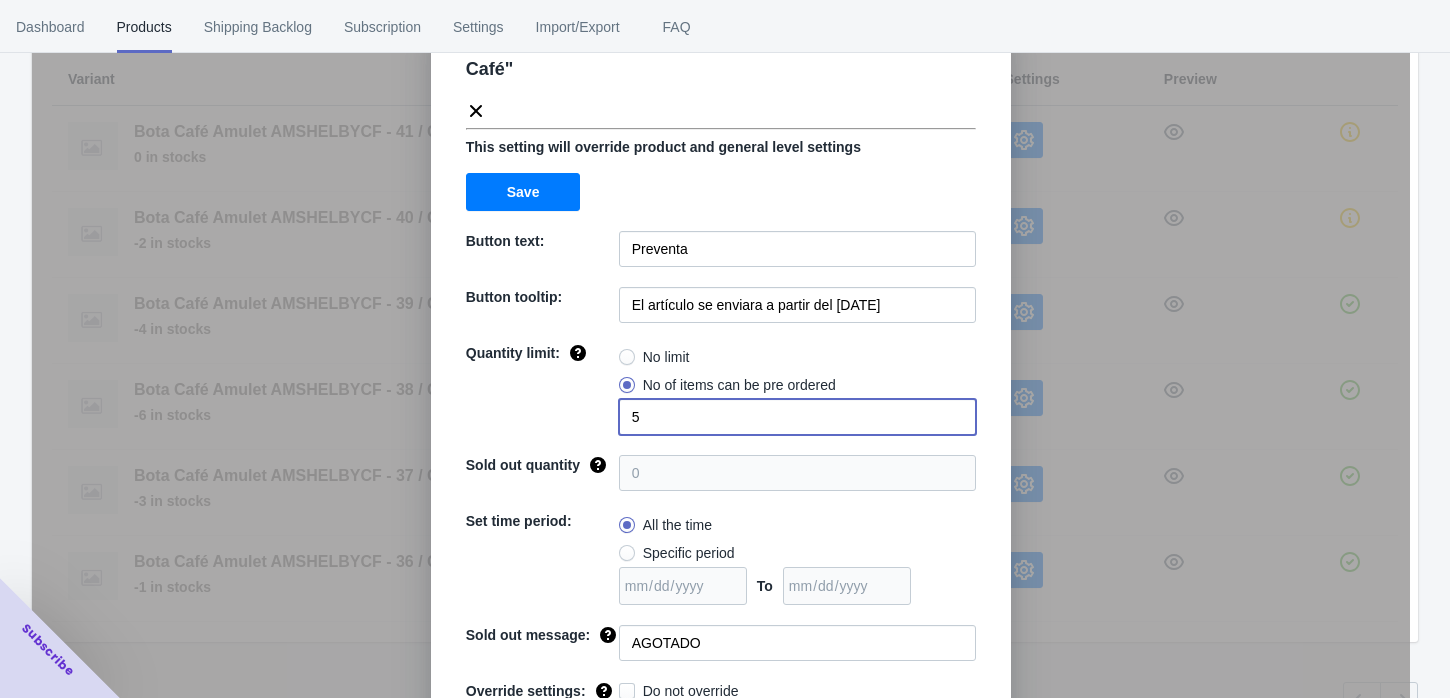 scroll, scrollTop: 158, scrollLeft: 0, axis: vertical 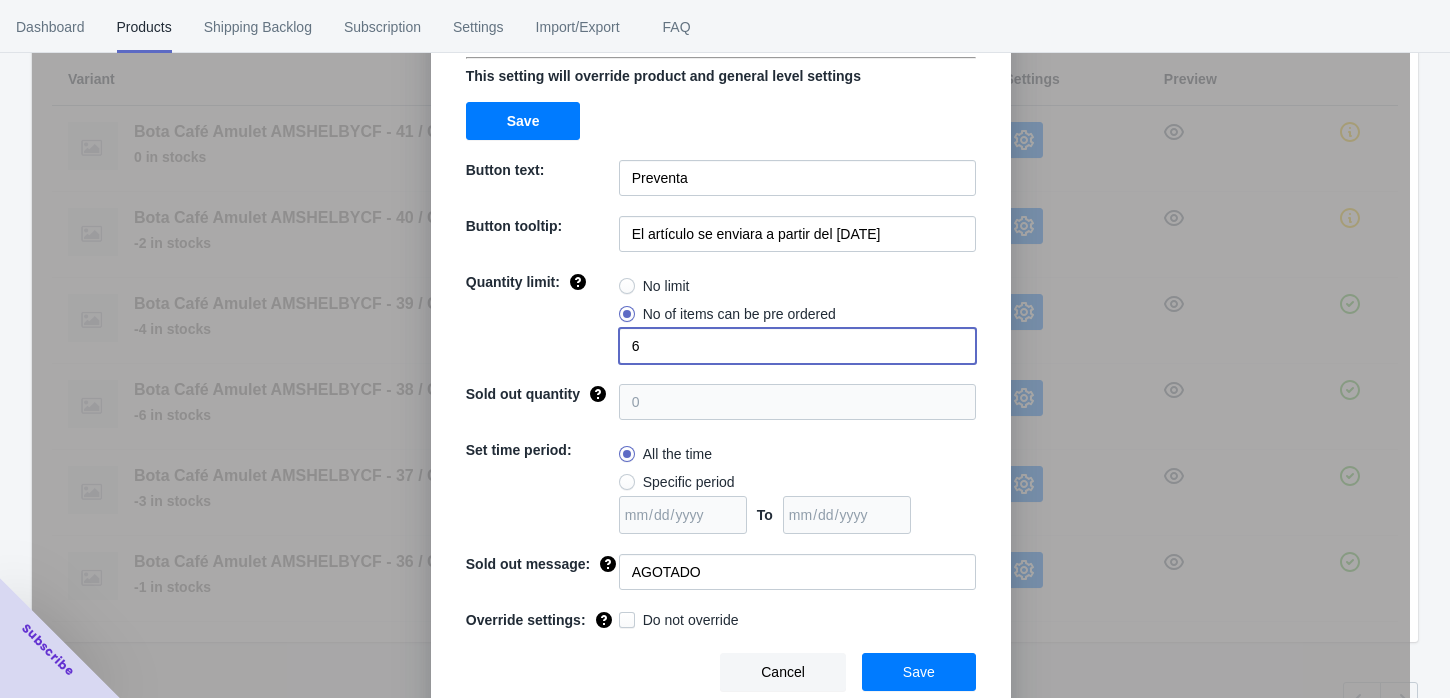type on "6" 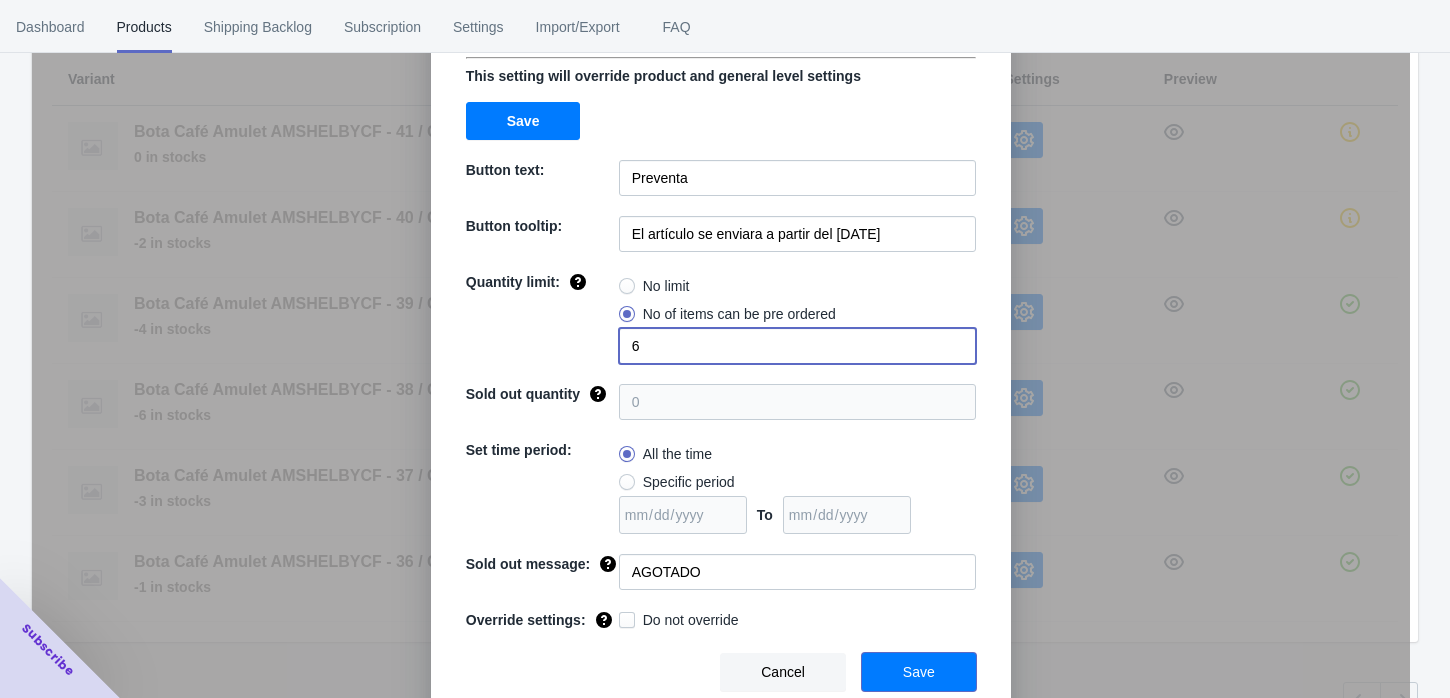 click on "Save" at bounding box center (919, 672) 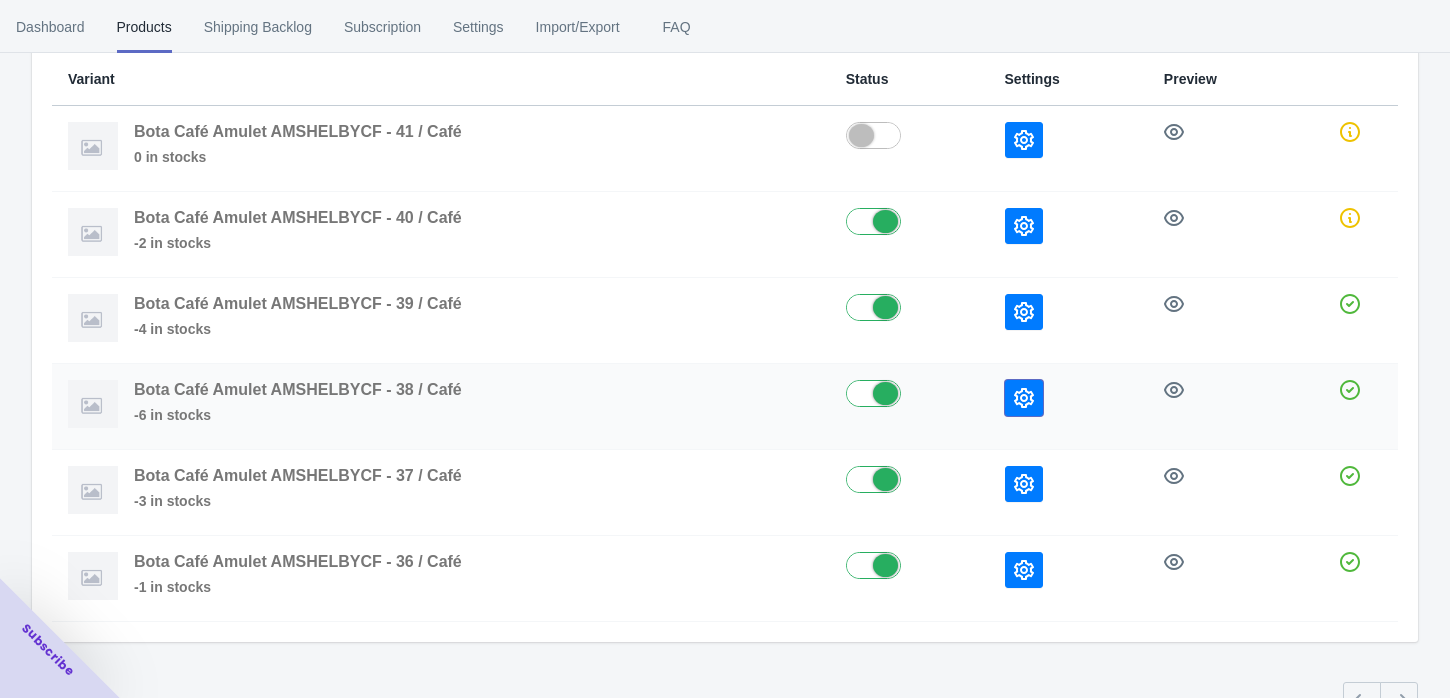 click 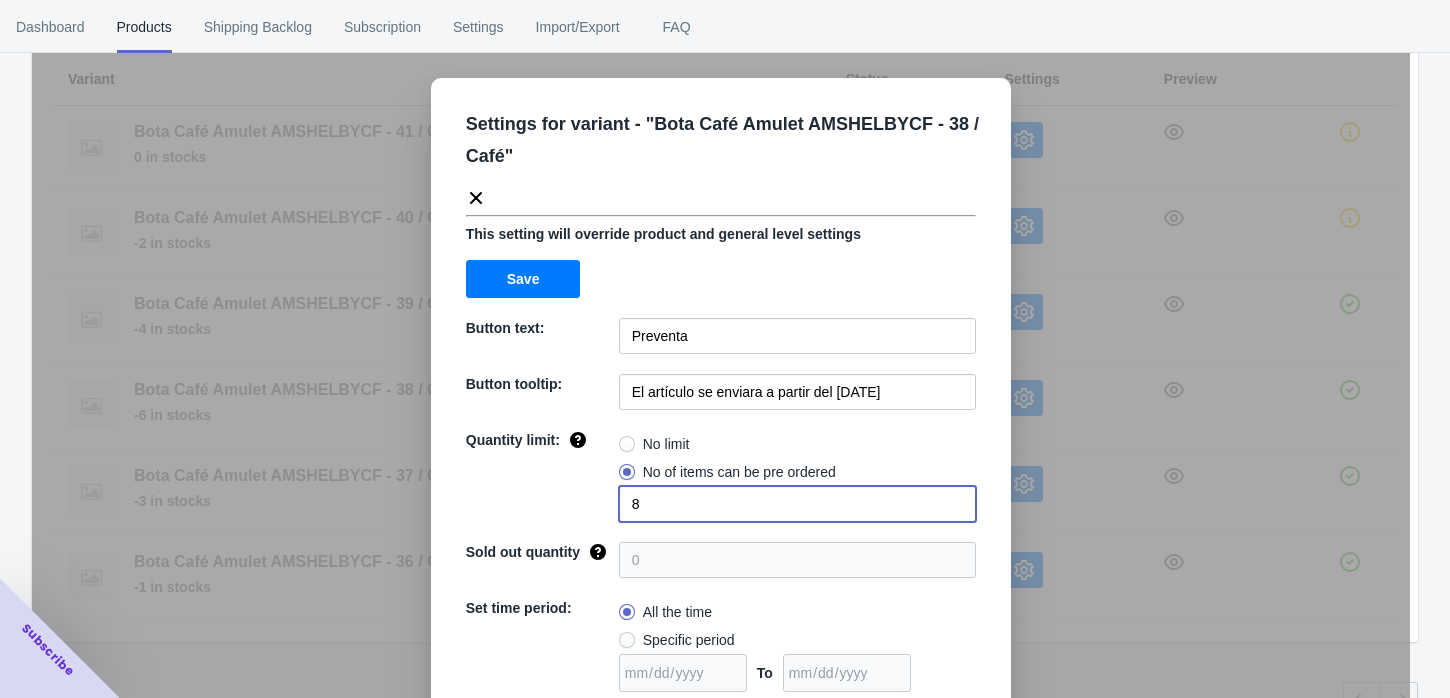click on "Quantity limit: No limit No of items can be pre ordered 8" 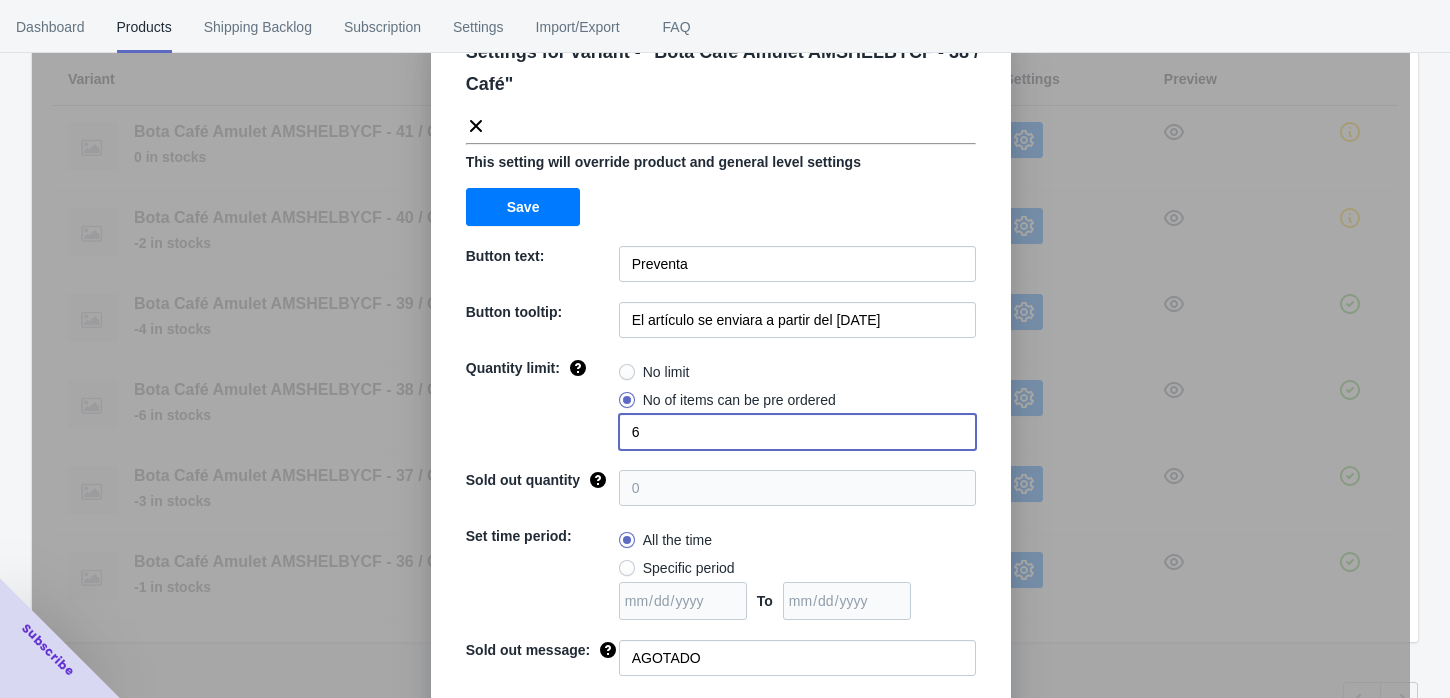 scroll, scrollTop: 158, scrollLeft: 0, axis: vertical 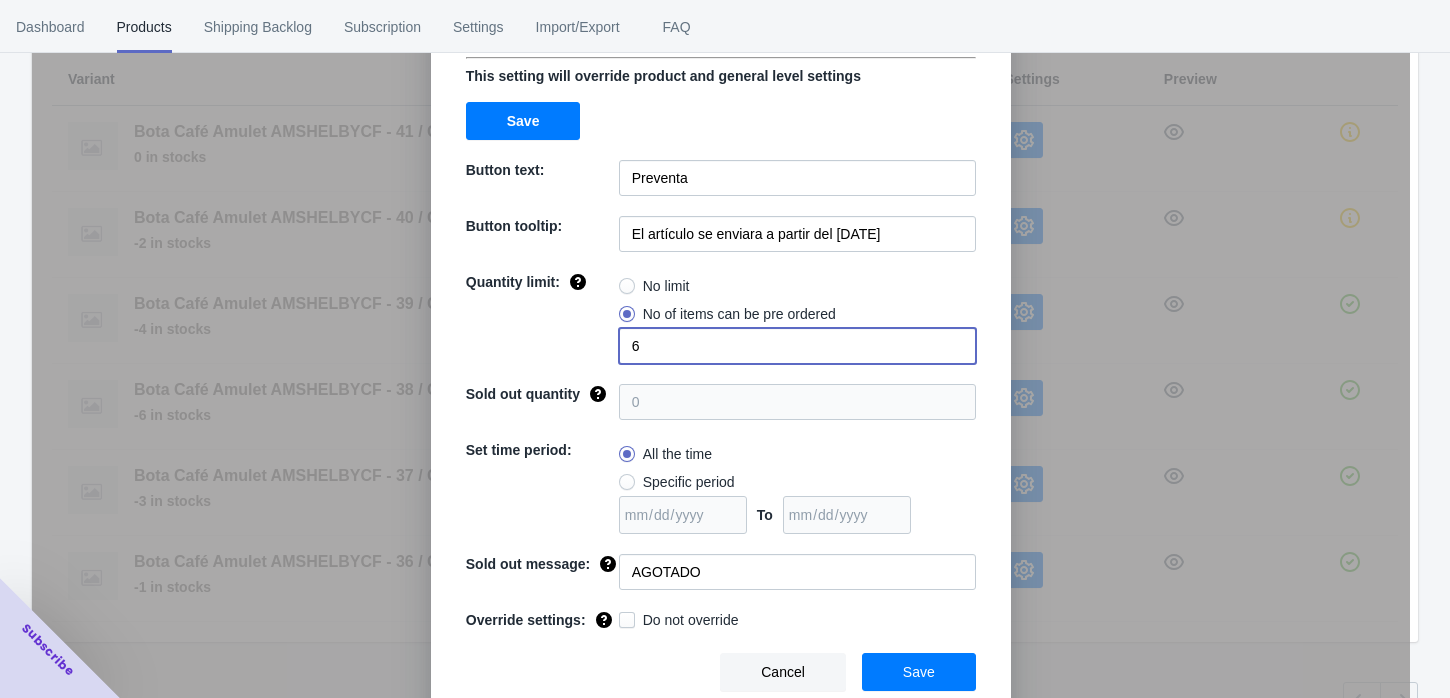 type on "6" 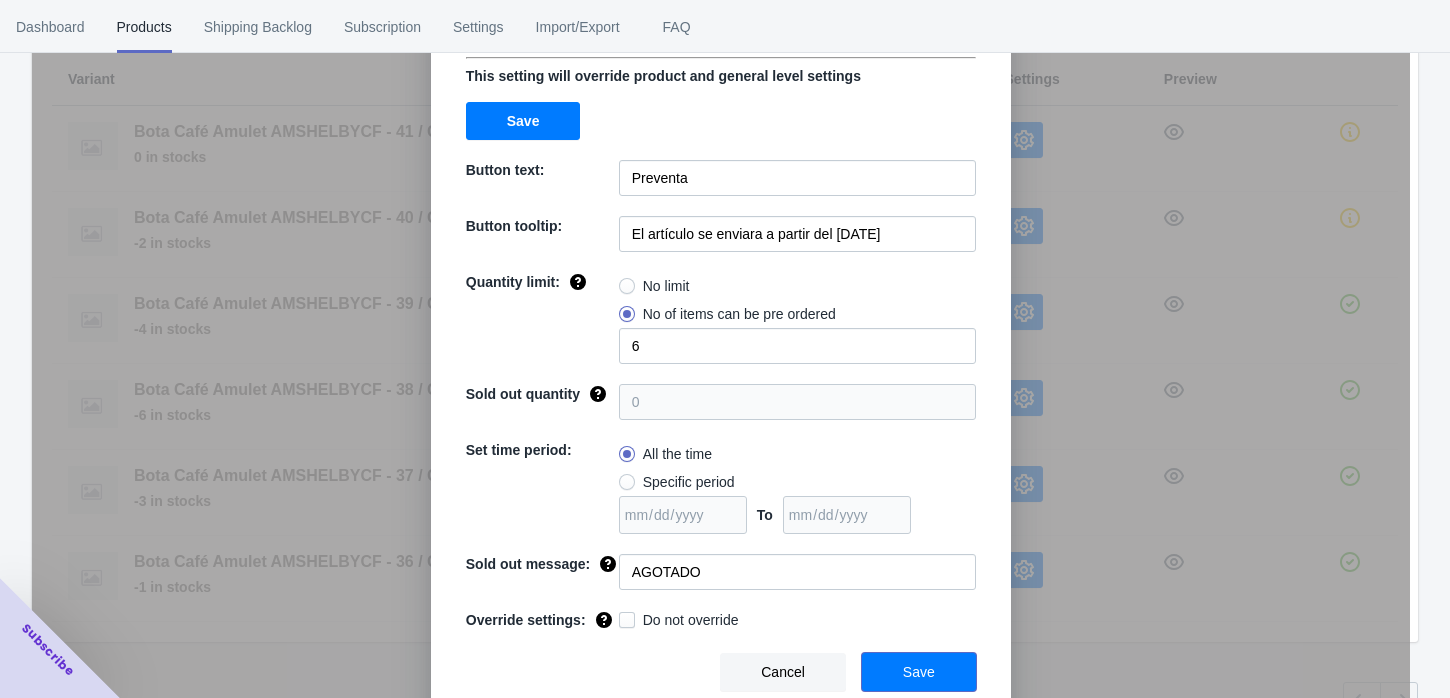 click on "Save" at bounding box center (919, 672) 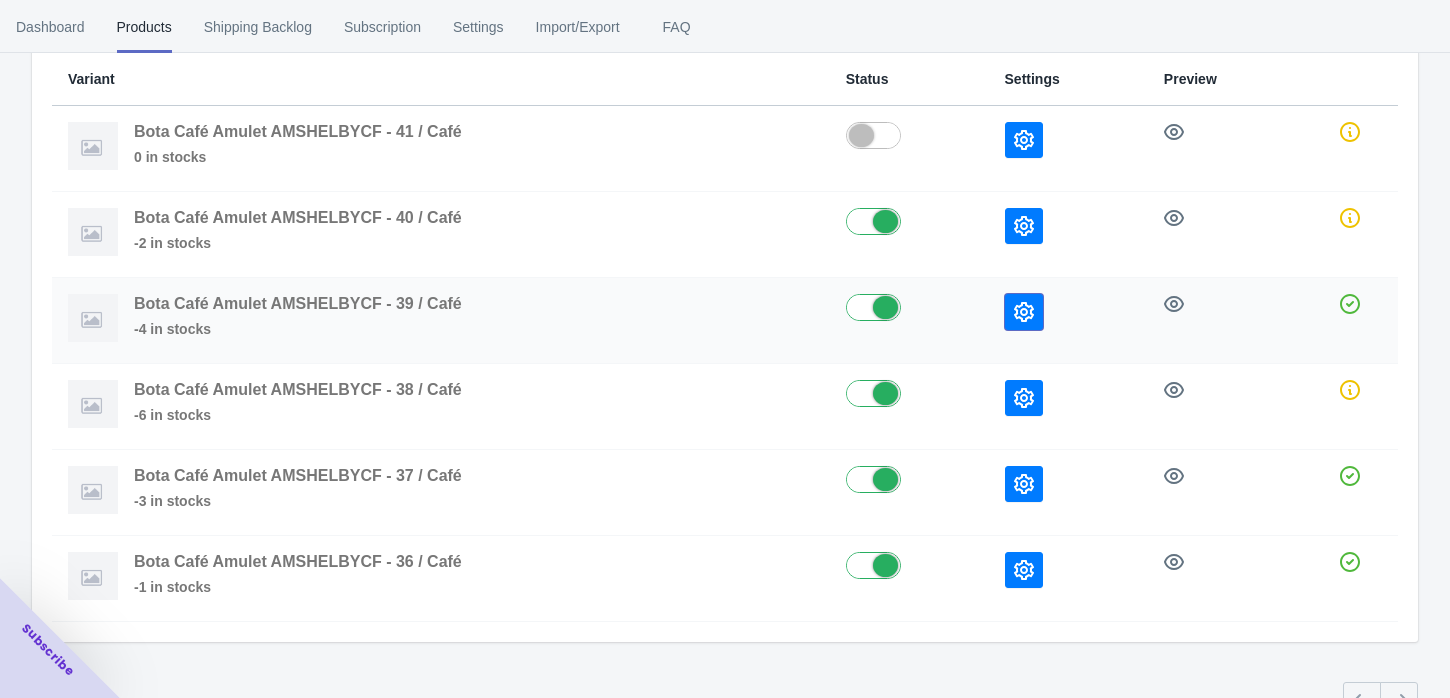 click 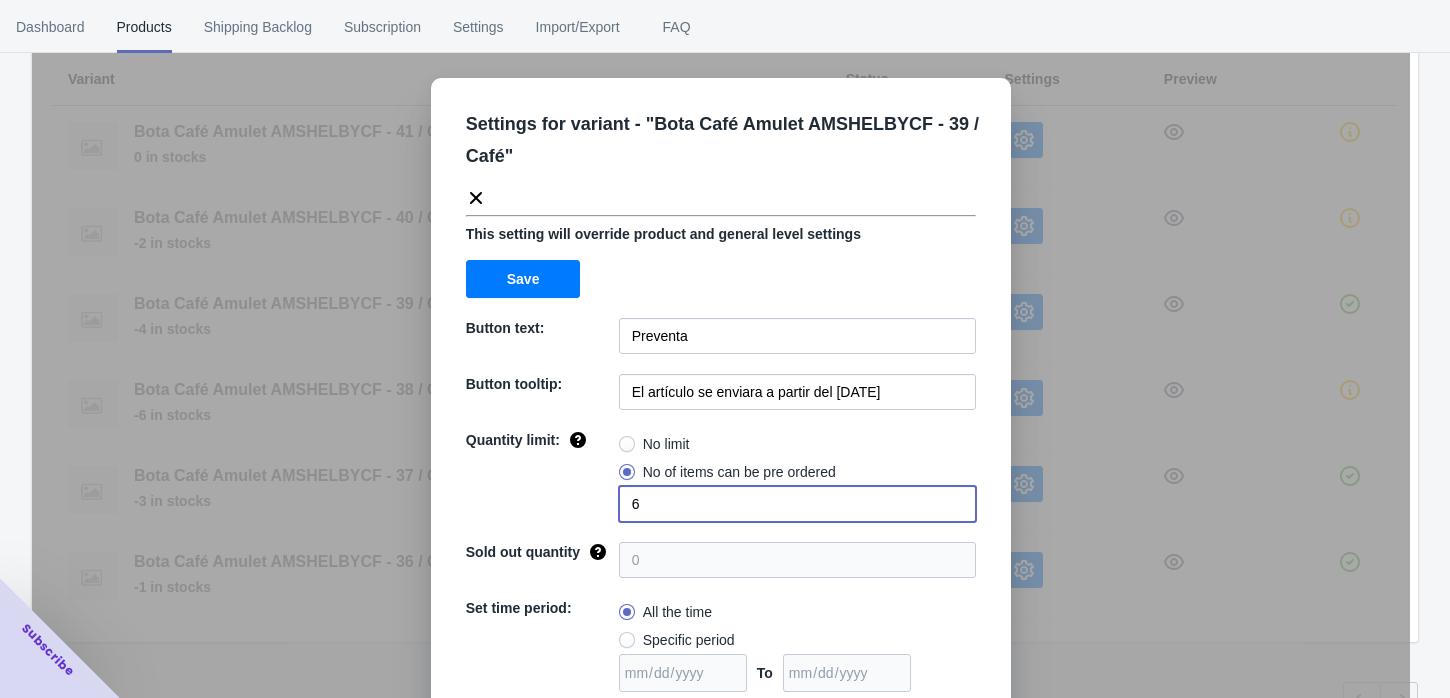 drag, startPoint x: 647, startPoint y: 497, endPoint x: 562, endPoint y: 500, distance: 85.052925 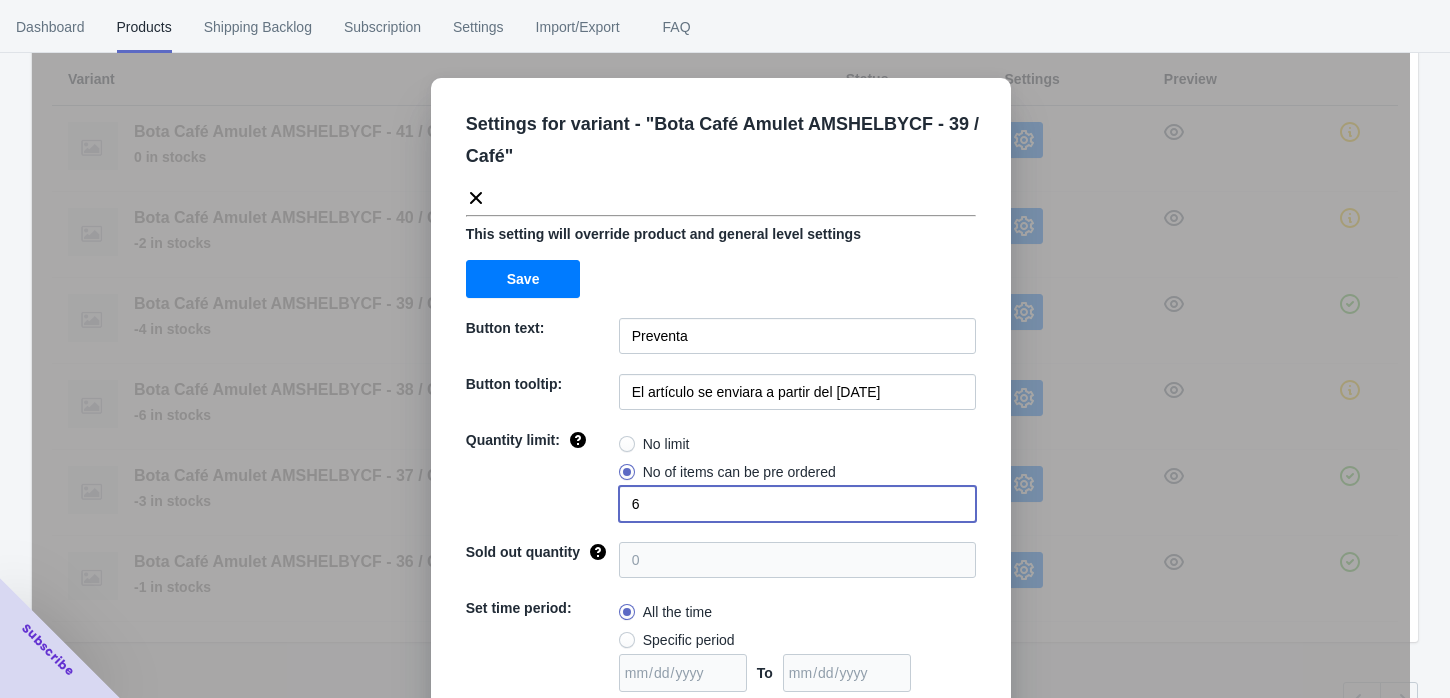 click on "Quantity limit: No limit No of items can be pre ordered 6" 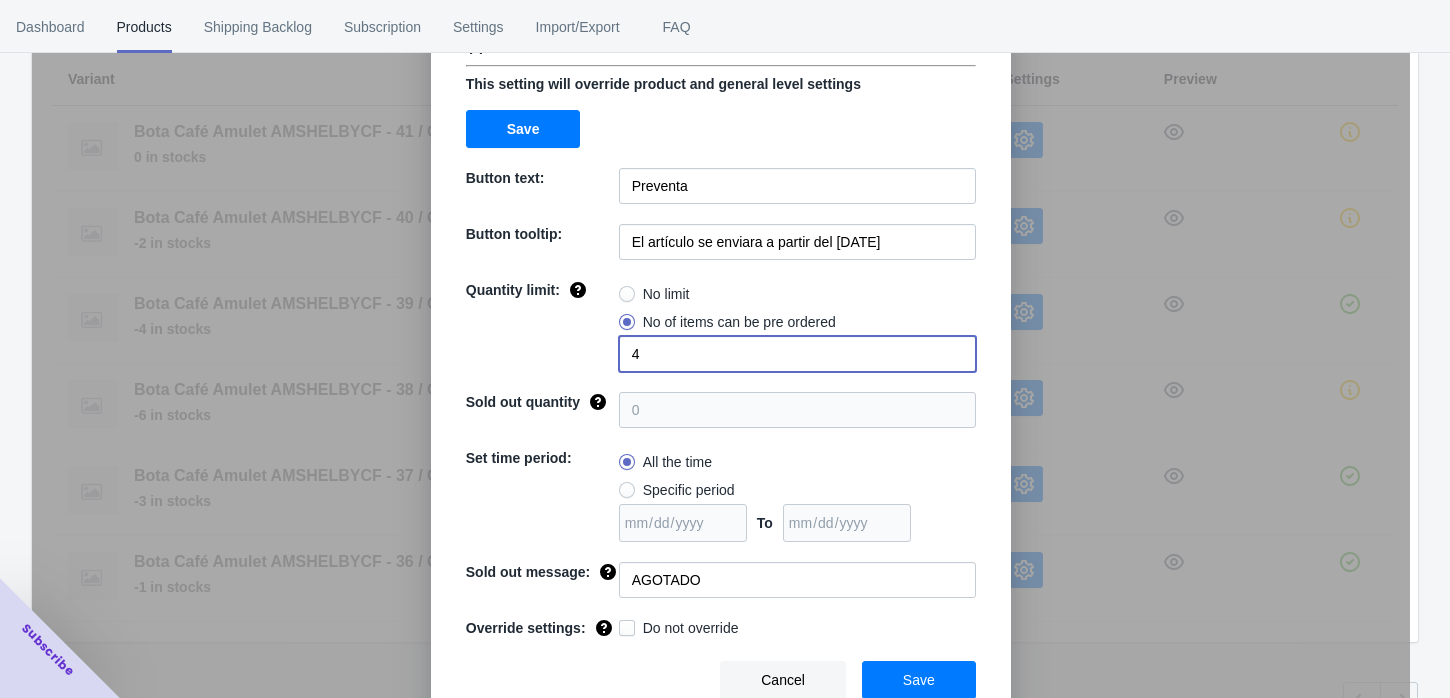scroll, scrollTop: 158, scrollLeft: 0, axis: vertical 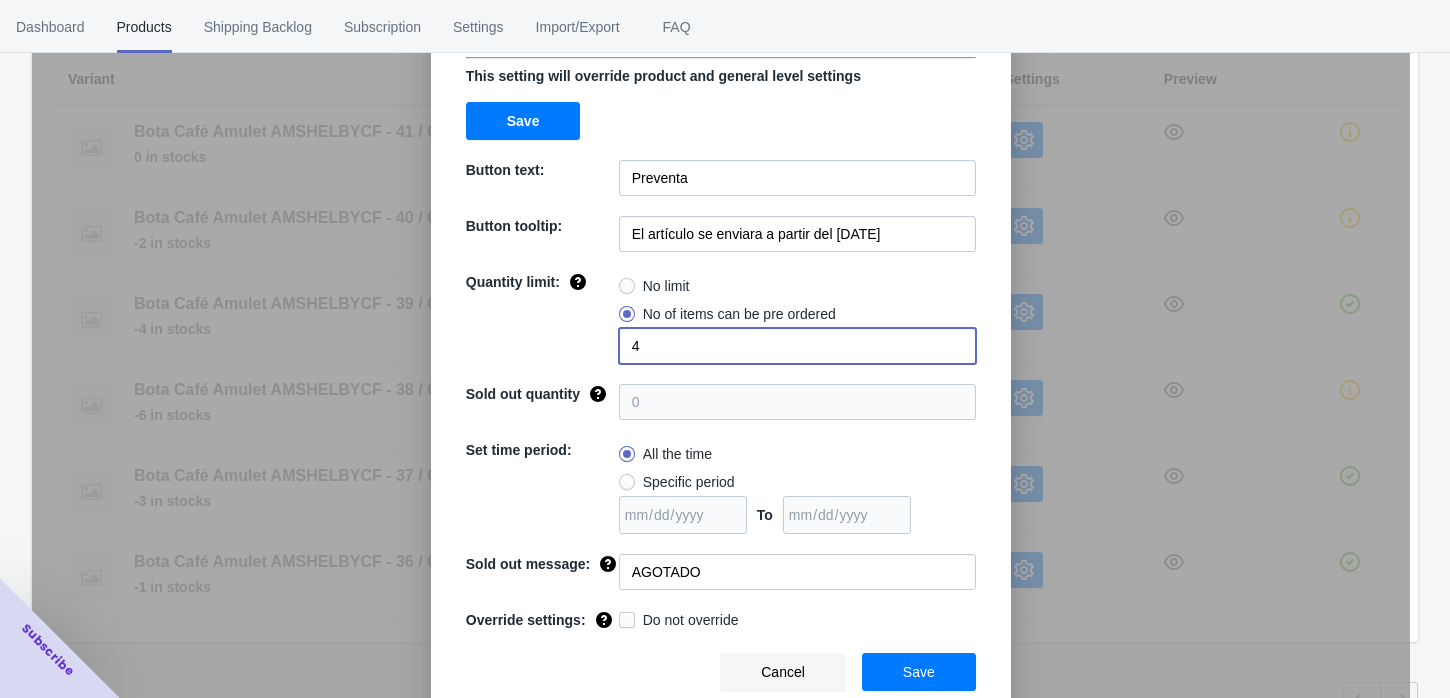 type on "4" 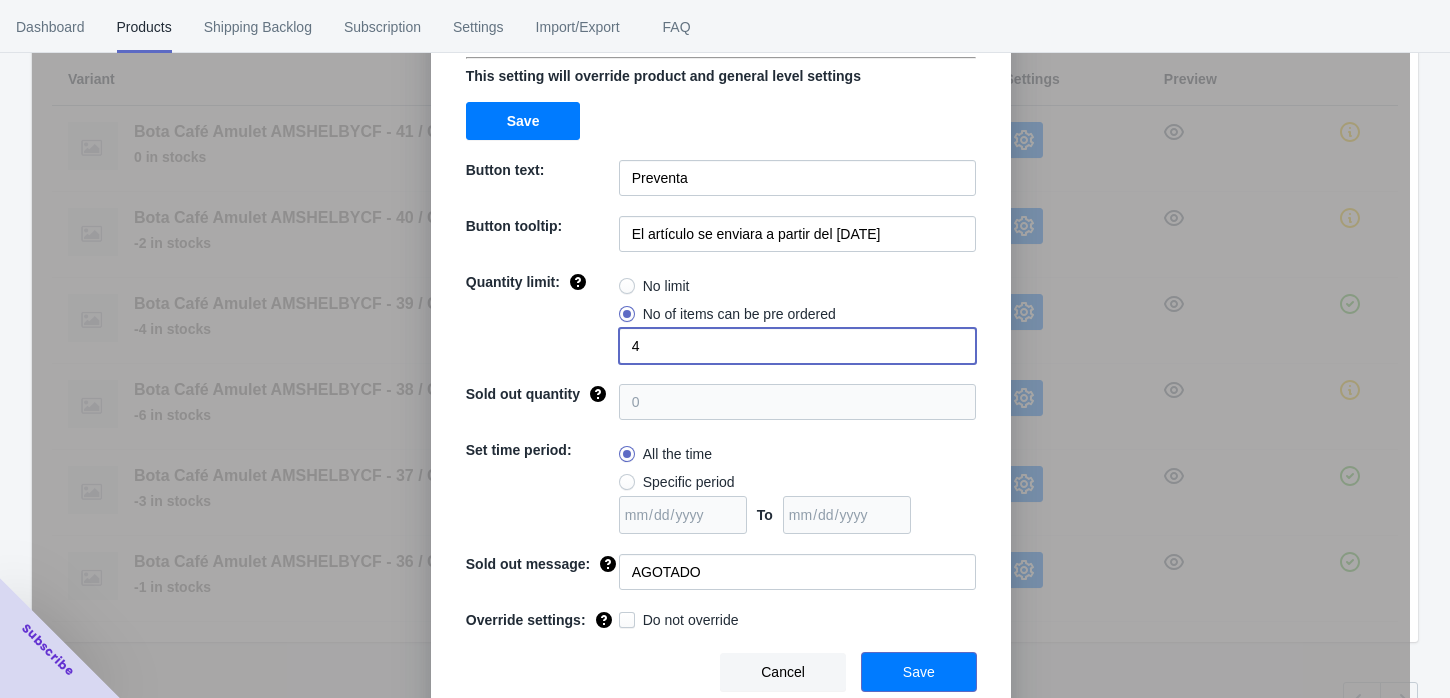 click on "Save" at bounding box center (919, 672) 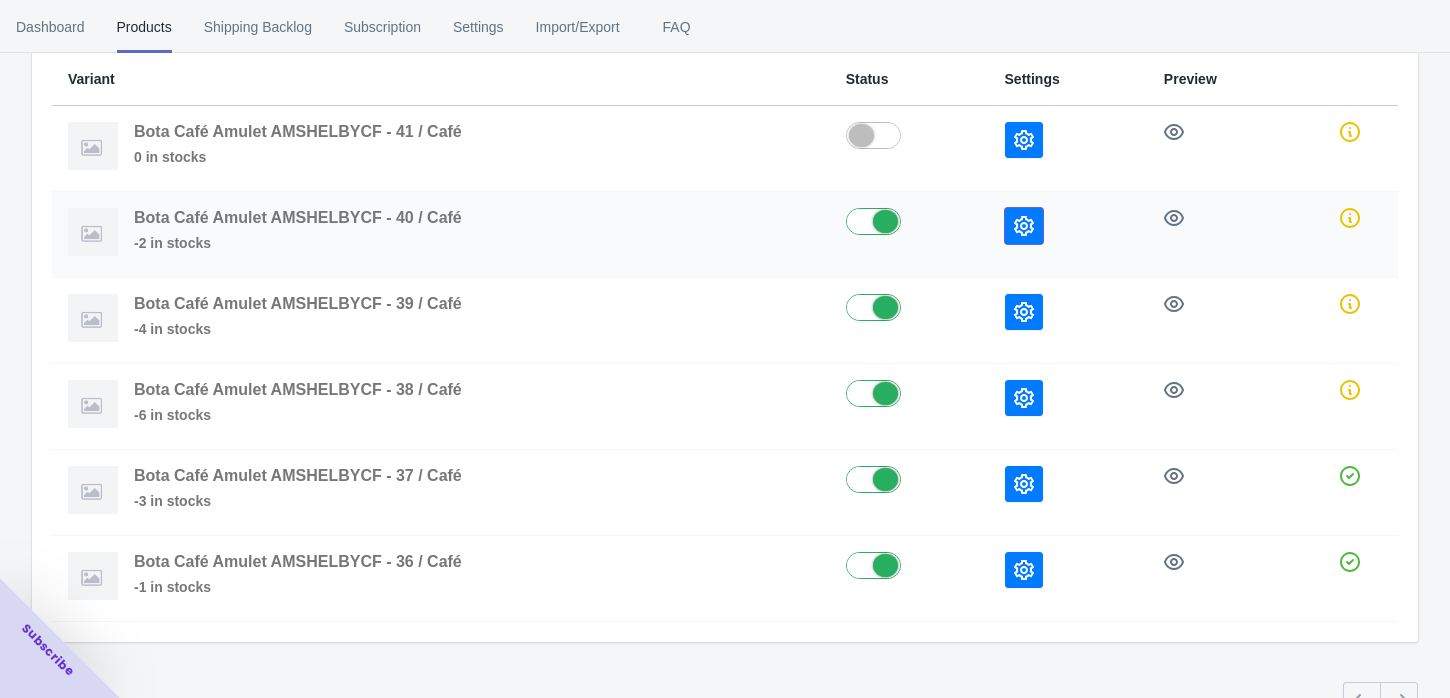 click 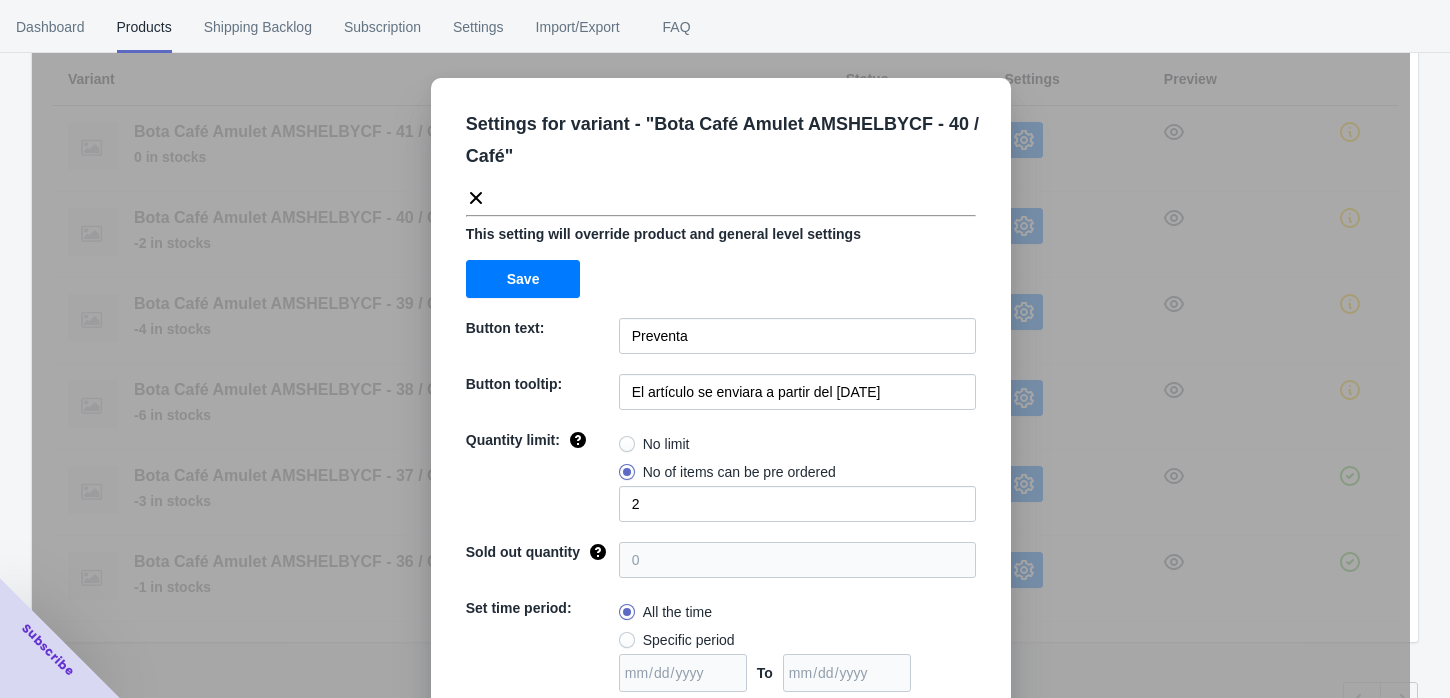 click on "Settings for variant - " Bota Café Amulet AMSHELBYCF - 40 / Café " This setting will override product and general level settings Save Button text: Preventa Button tooltip: El artículo se enviara a partir del [DATE] Quantity limit: No limit No of items can be pre ordered 2 Sold out quantity 0 Set time period: All the time Specific period To Sold out message: AGOTADO Override settings: Do not override Cancel Save" at bounding box center [721, 399] 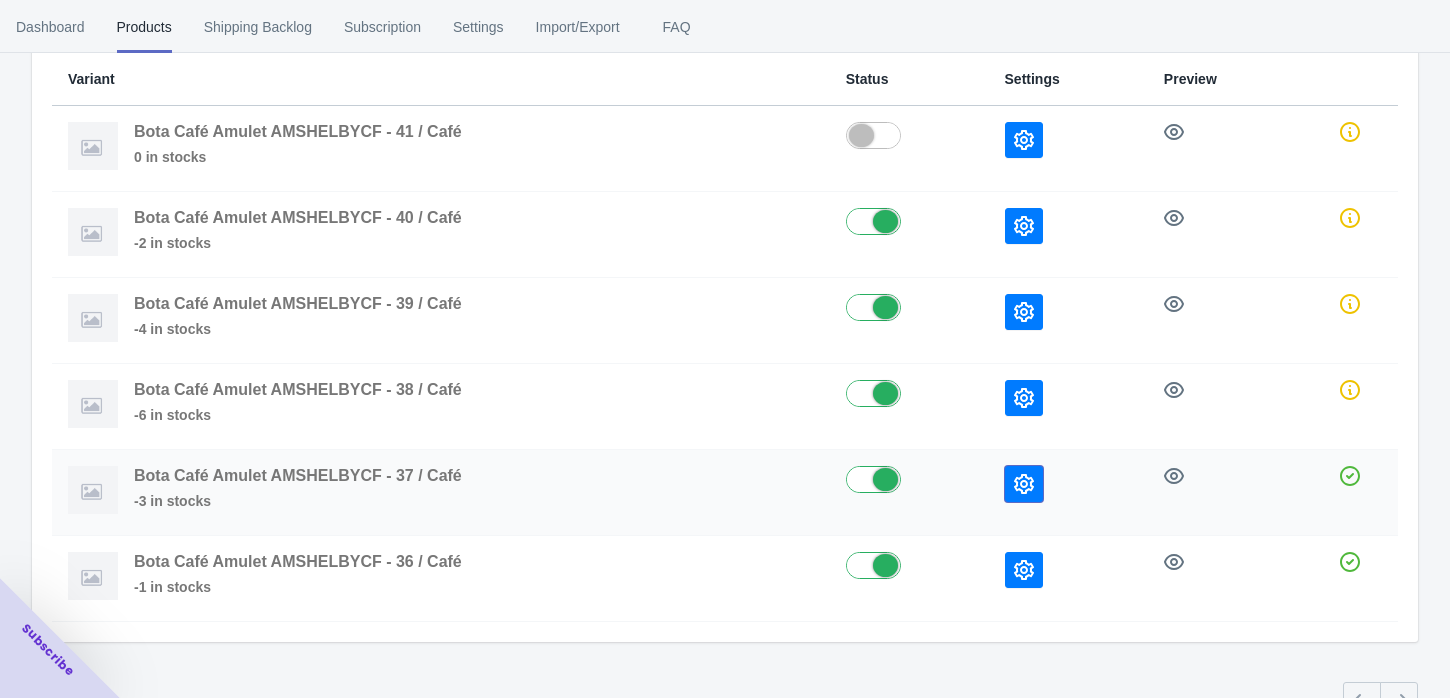 click 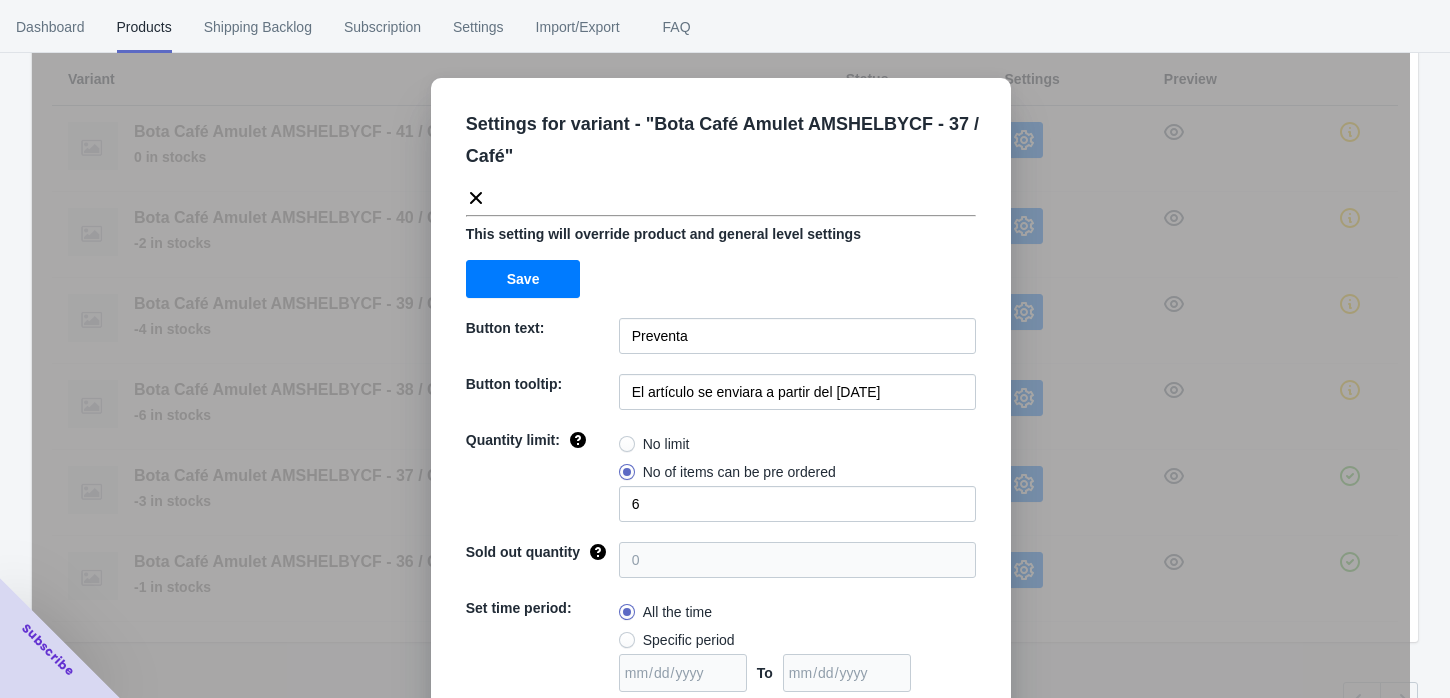 click on "Settings for variant - " Bota Café Amulet AMSHELBYCF - 37 / Café " This setting will override product and general level settings Save Button text: Preventa Button tooltip: El artículo se enviara a partir del [DATE] Quantity limit: No limit No of items can be pre ordered 6 Sold out quantity 0 Set time period: All the time Specific period To Sold out message: AGOTADO Override settings: Do not override Cancel Save" at bounding box center [721, 399] 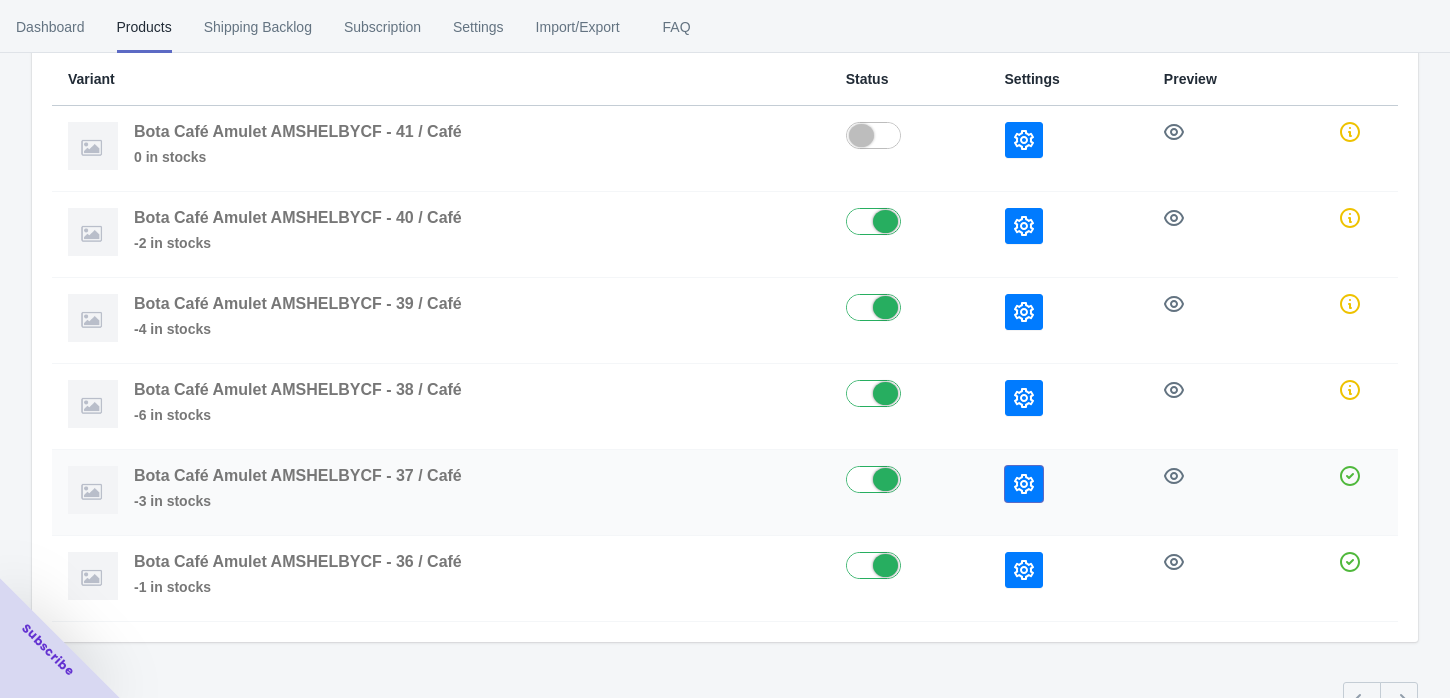 click 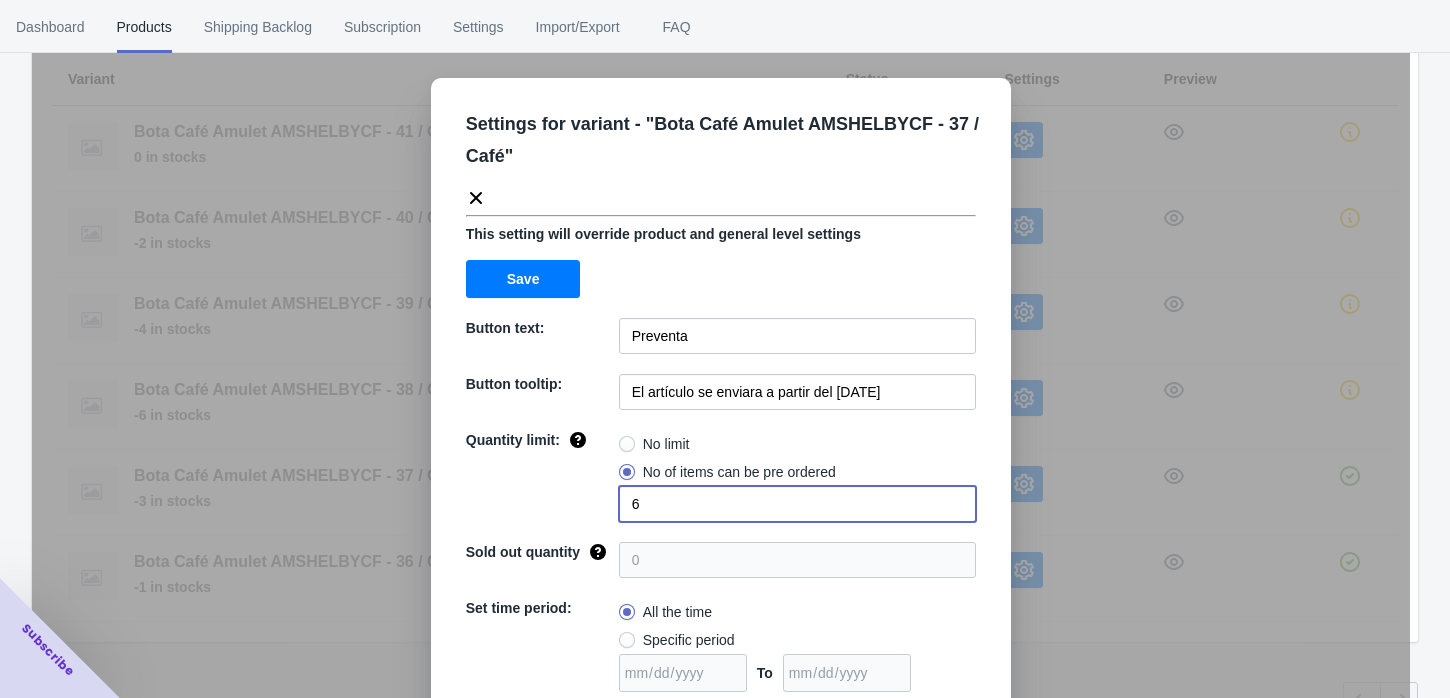 click on "Quantity limit: No limit No of items can be pre ordered 6" 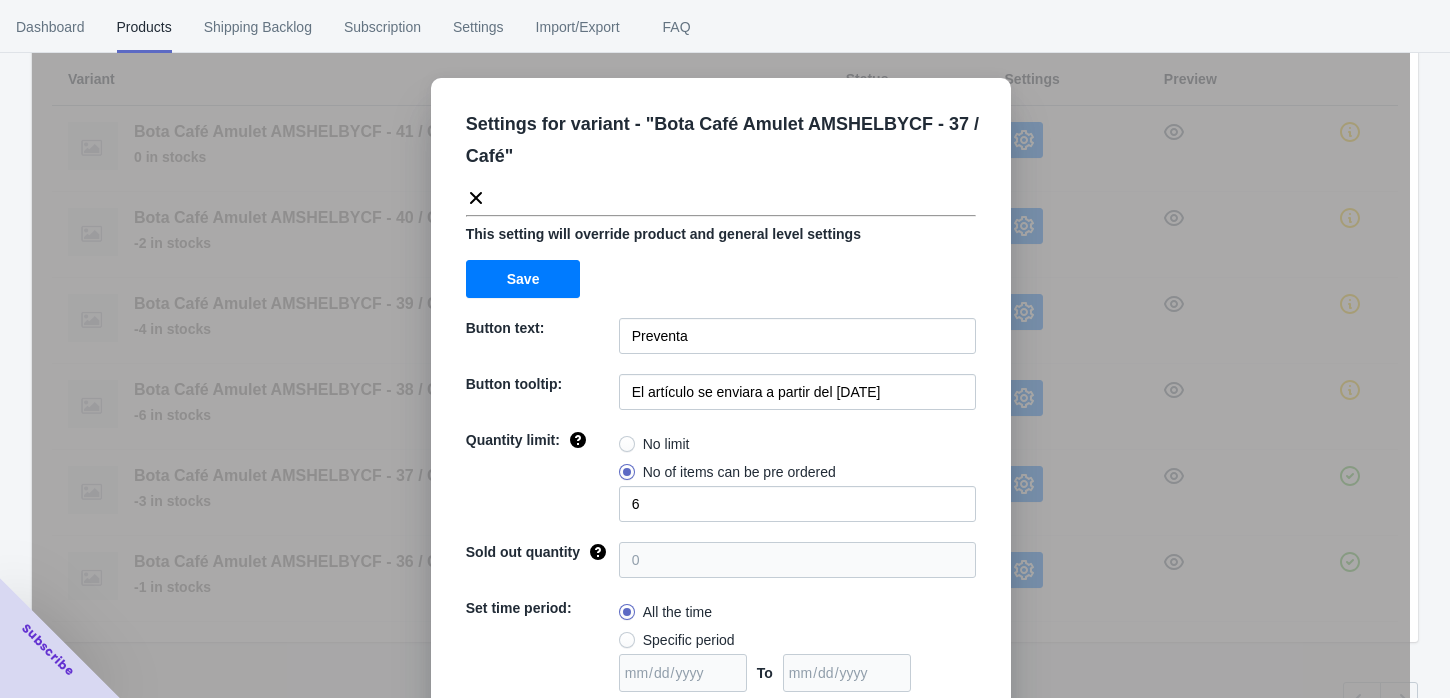 click on "Quantity limit:" at bounding box center [542, 476] 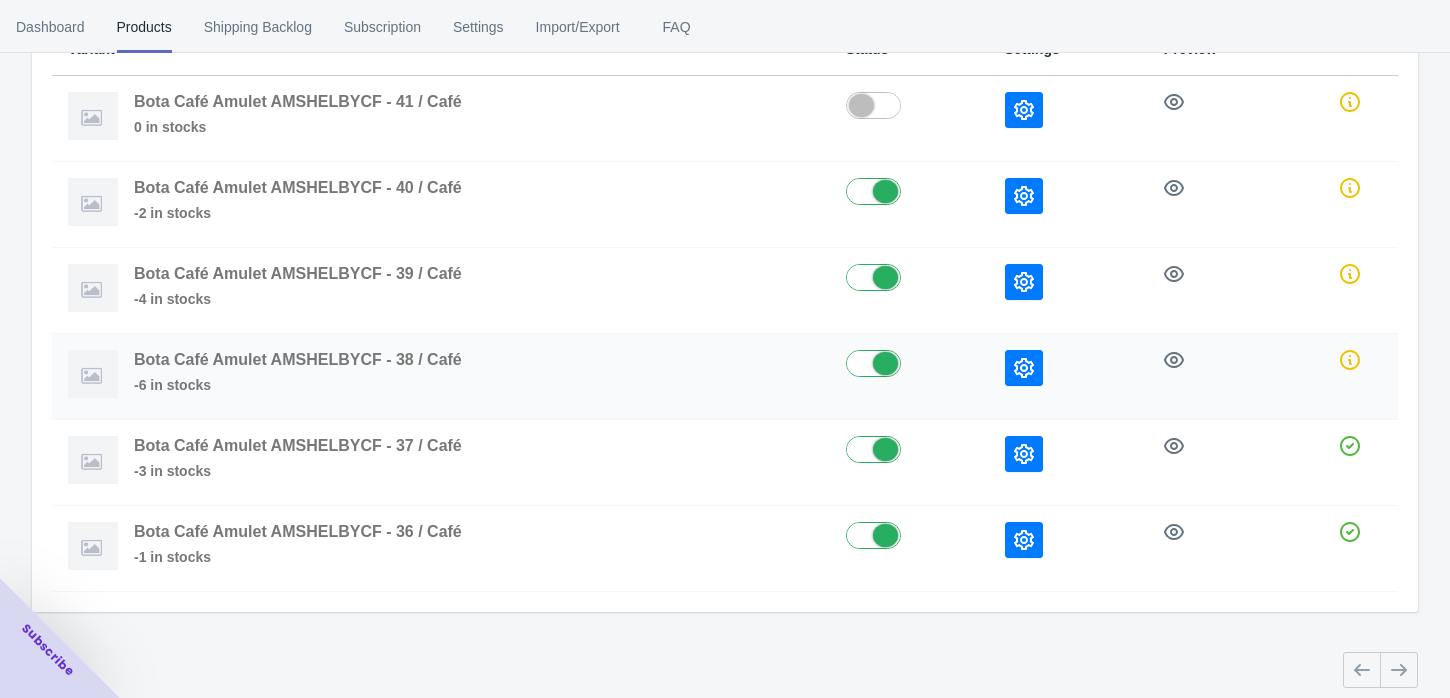 scroll, scrollTop: 265, scrollLeft: 0, axis: vertical 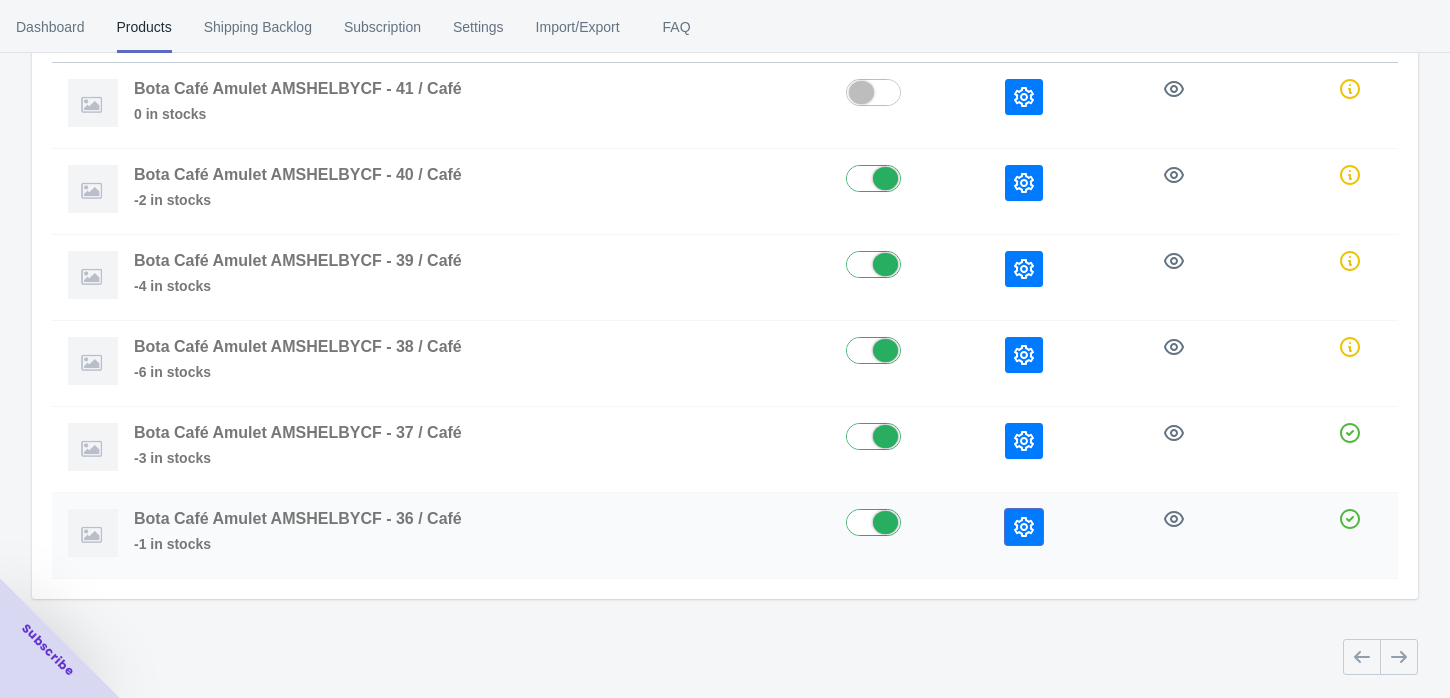 click at bounding box center [1024, 527] 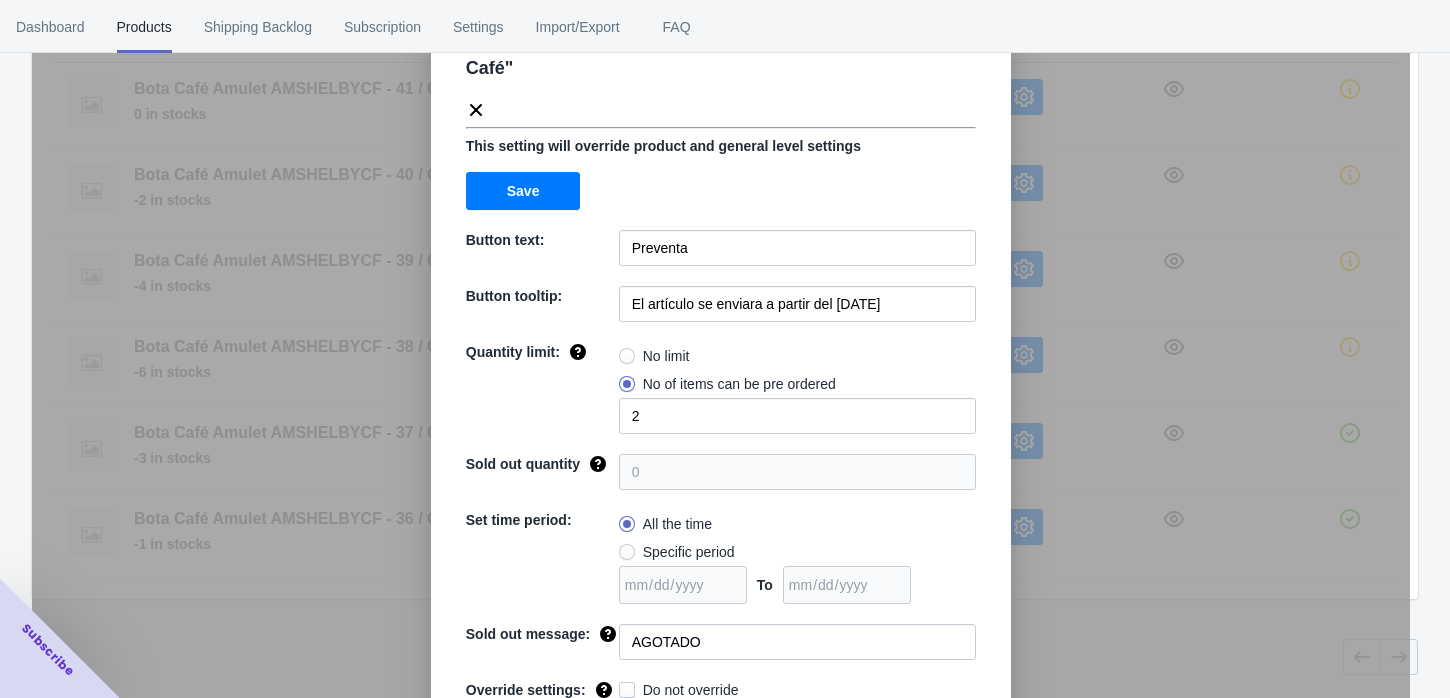 scroll, scrollTop: 158, scrollLeft: 0, axis: vertical 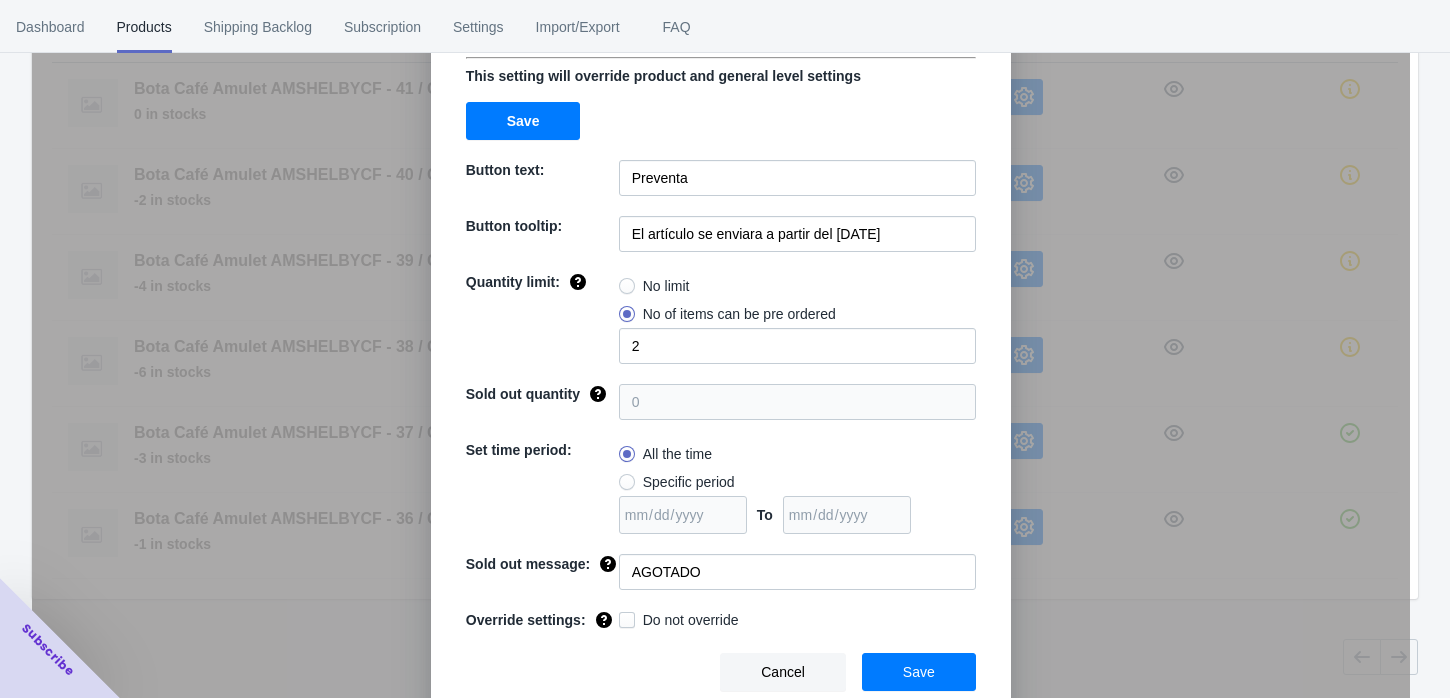 click on "Settings for variant - " Bota Café Amulet AMSHELBYCF - 36 / Café " This setting will override product and general level settings Save Button text: Preventa Button tooltip: El artículo se enviara a partir del [DATE] Quantity limit: No limit No of items can be pre ordered 2 Sold out quantity 0 Set time period: All the time Specific period To Sold out message: AGOTADO Override settings: Do not override Cancel Save" at bounding box center (721, 399) 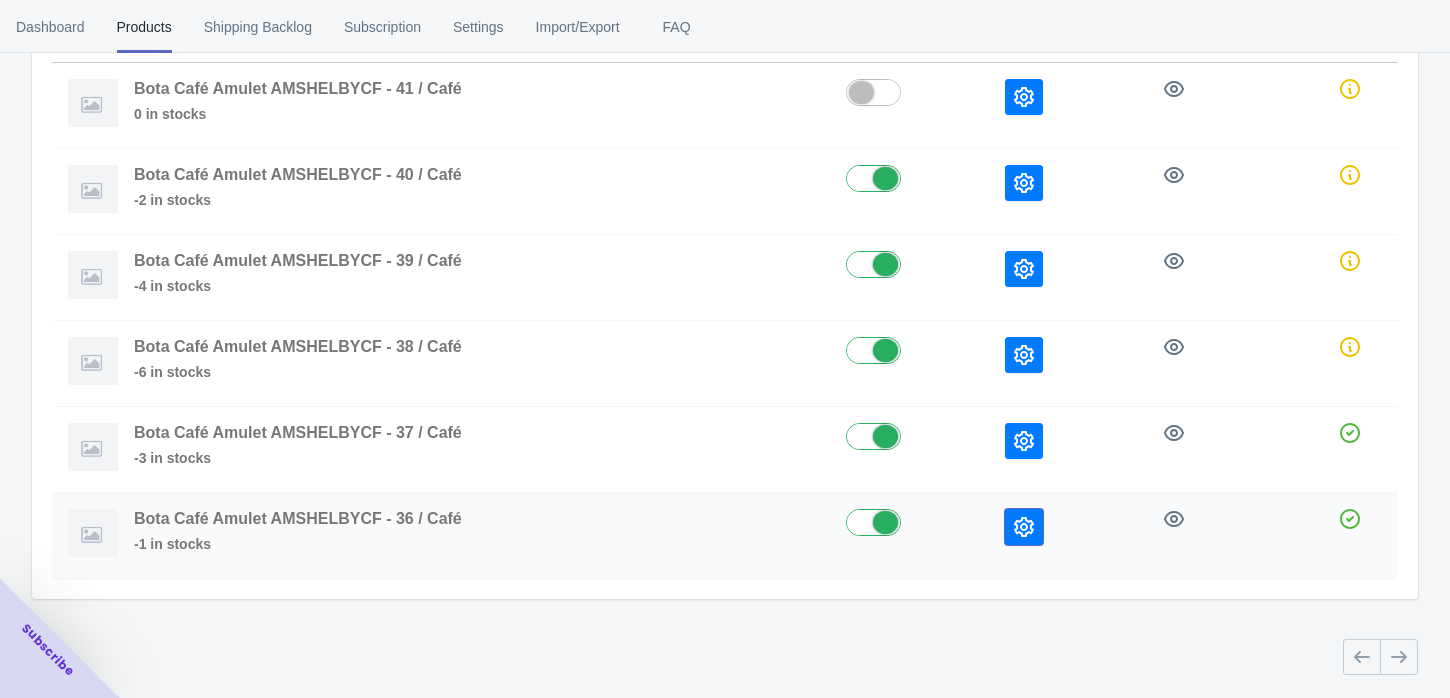 click at bounding box center [1024, 527] 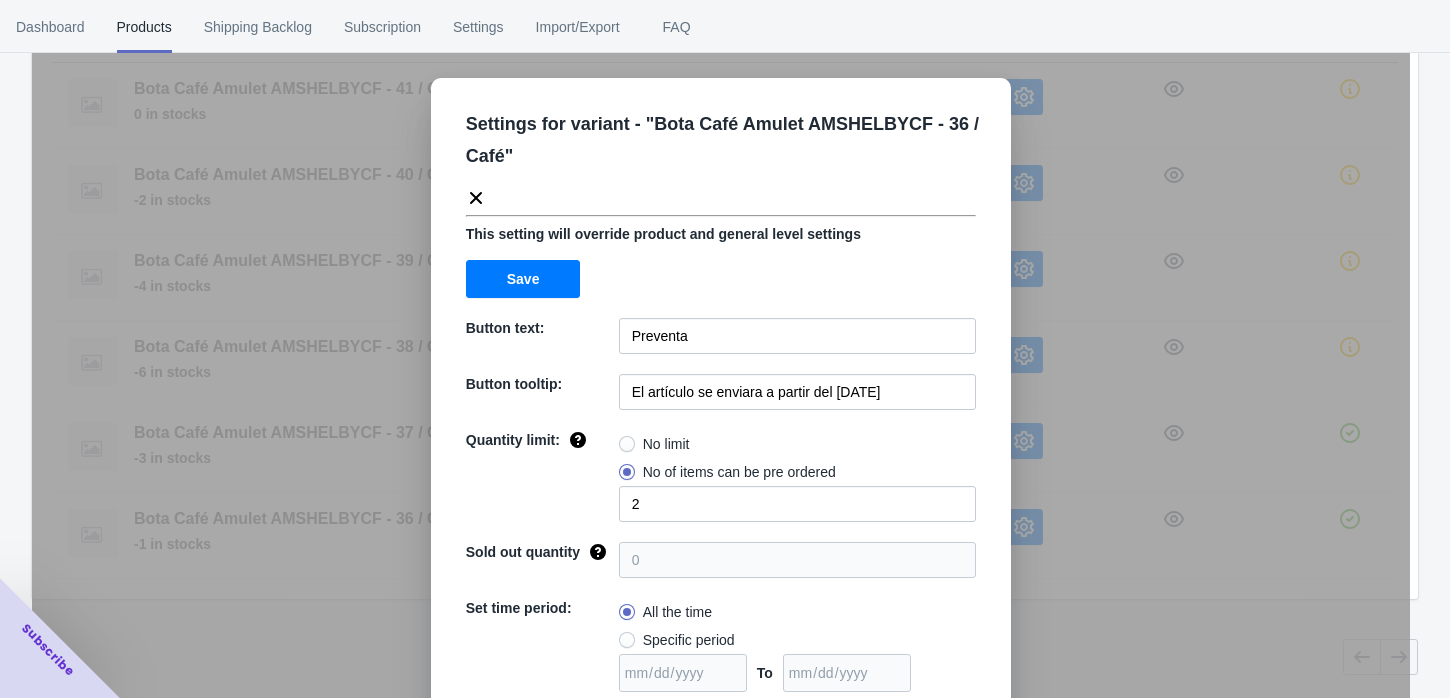click on "Settings for variant - " Bota Café Amulet AMSHELBYCF - 36 / Café " This setting will override product and general level settings Save Button text: Preventa Button tooltip: El artículo se enviara a partir del [DATE] Quantity limit: No limit No of items can be pre ordered 2 Sold out quantity 0 Set time period: All the time Specific period To Sold out message: AGOTADO Override settings: Do not override Cancel Save" at bounding box center [721, 399] 